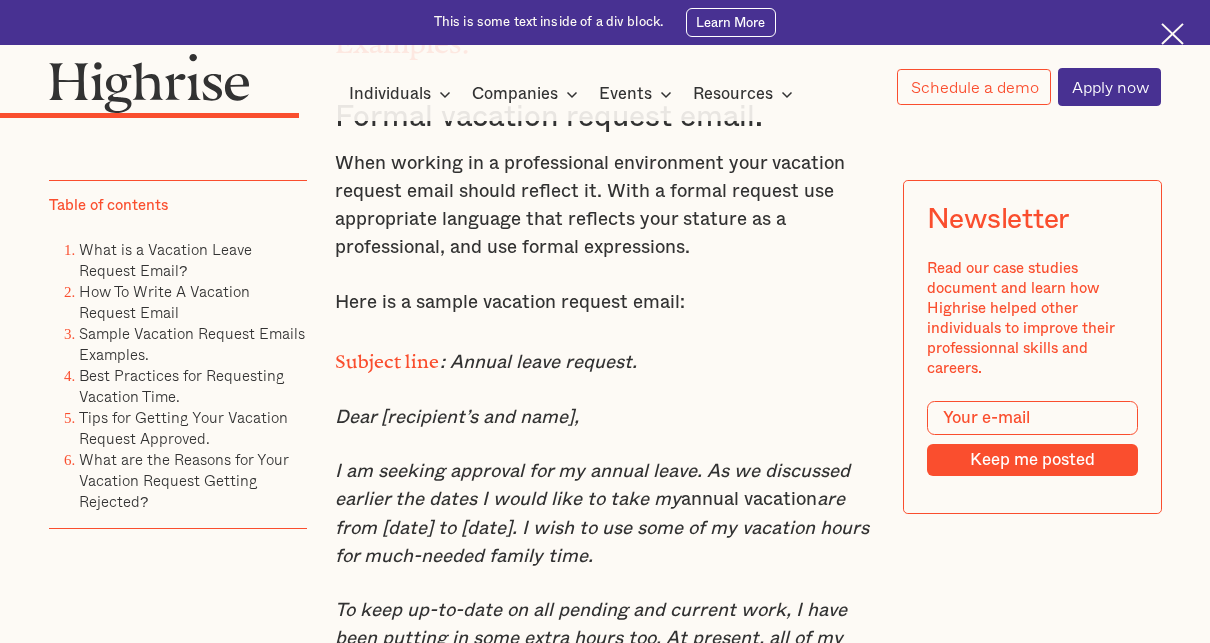 scroll, scrollTop: 4900, scrollLeft: 0, axis: vertical 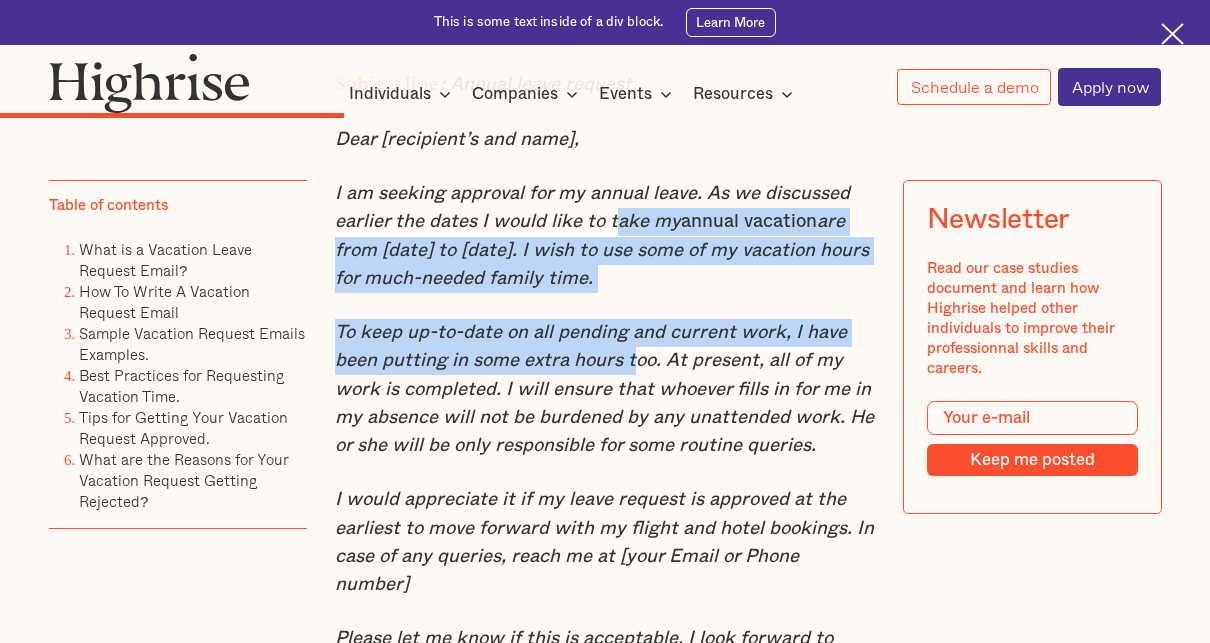 drag, startPoint x: 623, startPoint y: 340, endPoint x: 631, endPoint y: 405, distance: 65.490456 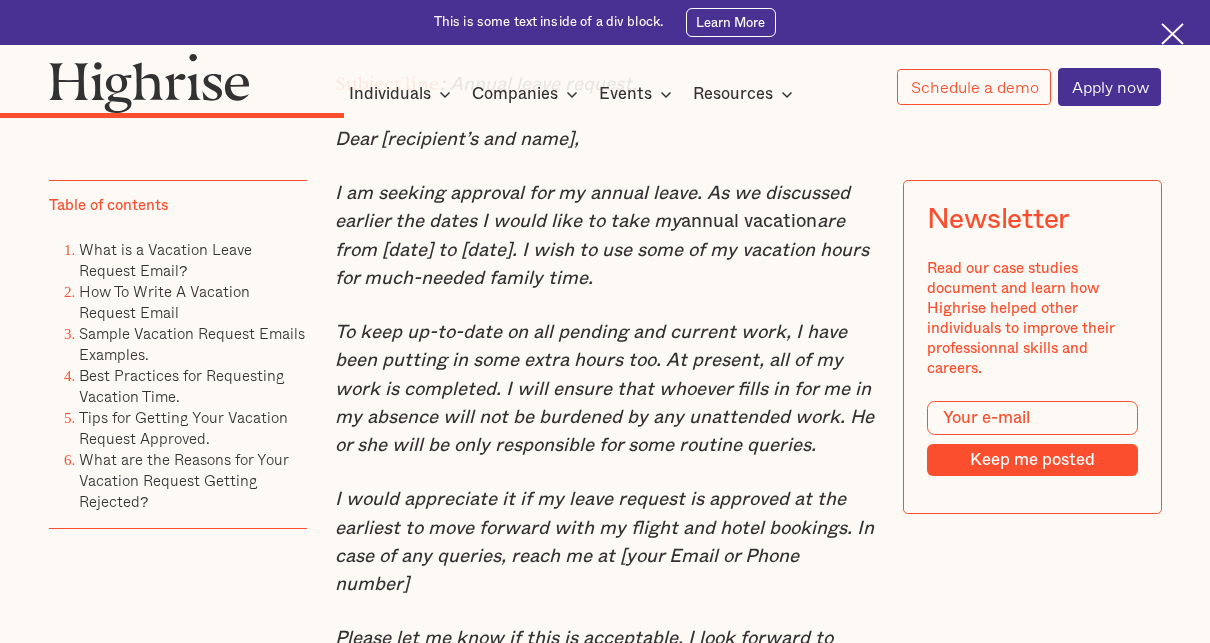click on "To keep up-to-date on all pending and current work, I have been putting in some extra hours too. At present, all of my work is completed. I will ensure that whoever fills in for me in my absence will not be burdened by any unattended work. He or she will be only responsible for some routine queries." at bounding box center [604, 389] 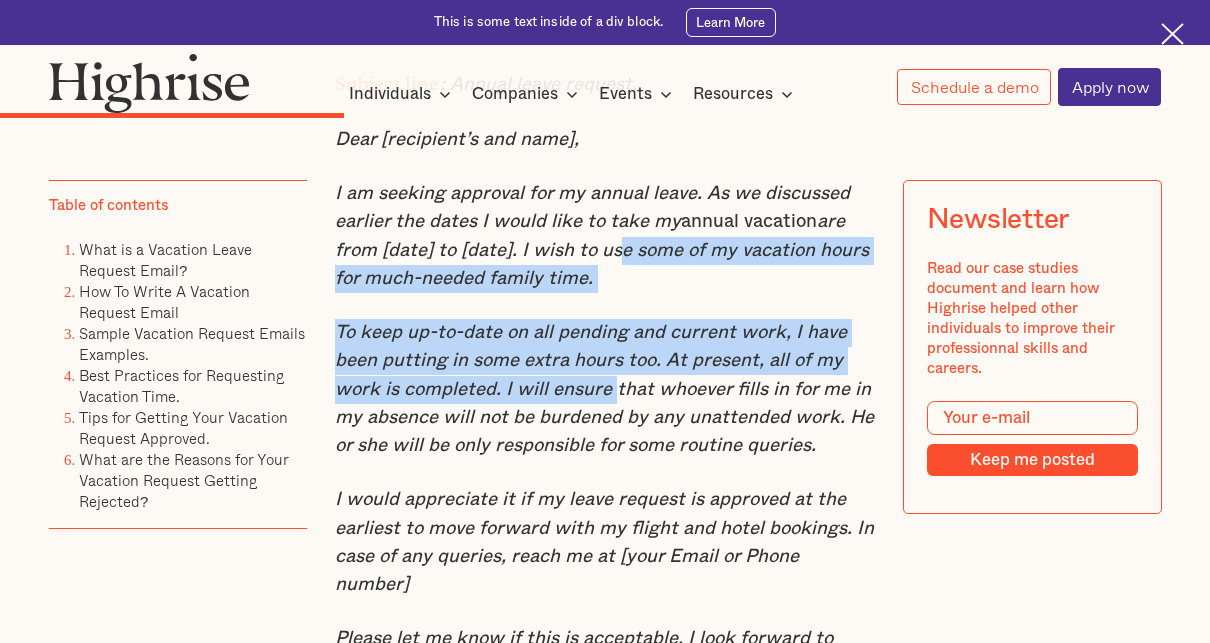 drag, startPoint x: 613, startPoint y: 444, endPoint x: 607, endPoint y: 294, distance: 150.11995 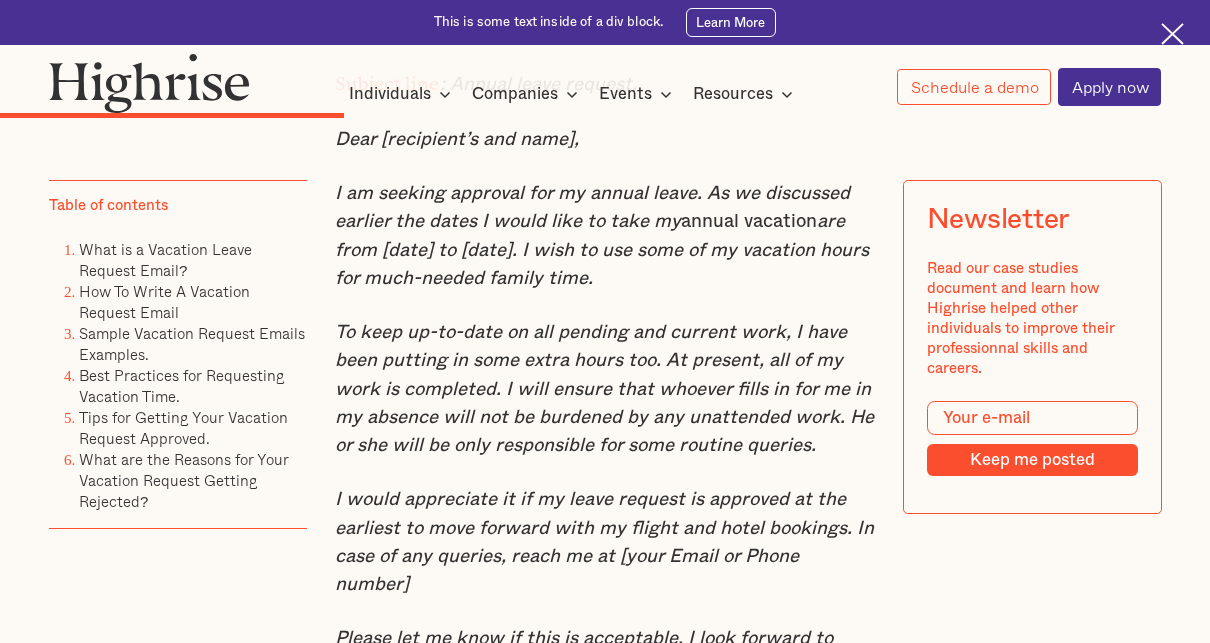 drag, startPoint x: 607, startPoint y: 294, endPoint x: 575, endPoint y: 305, distance: 33.83785 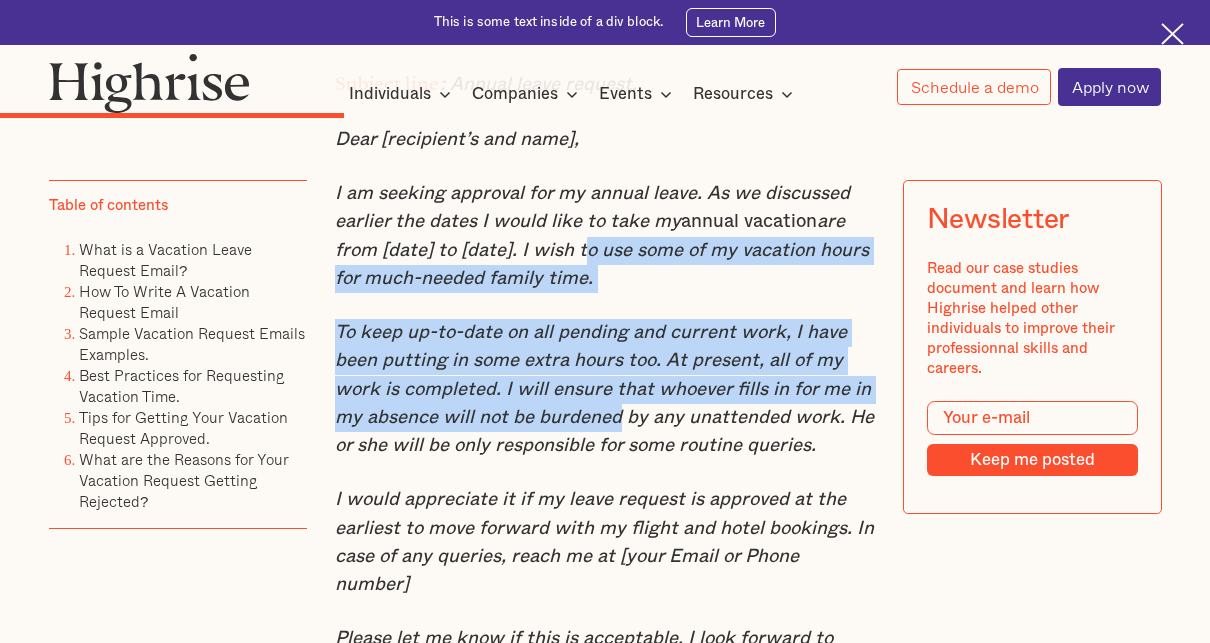 drag, startPoint x: 575, startPoint y: 306, endPoint x: 614, endPoint y: 462, distance: 160.80112 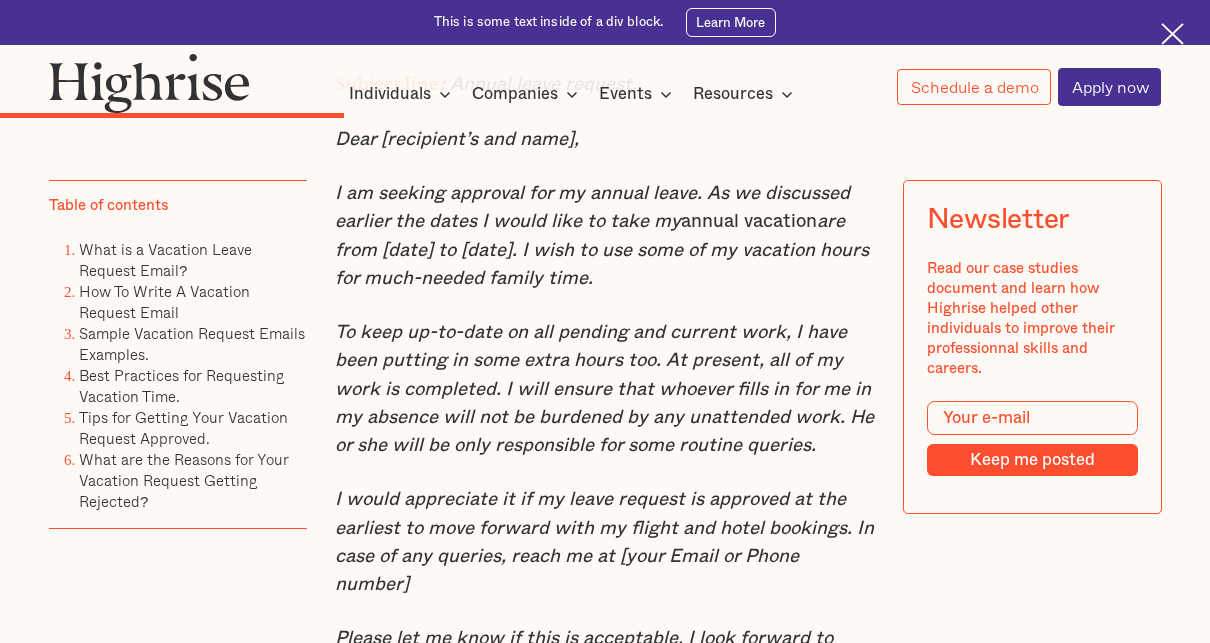 click on "To keep up-to-date on all pending and current work, I have been putting in some extra hours too. At present, all of my work is completed. I will ensure that whoever fills in for me in my absence will not be burdened by any unattended work. He or she will be only responsible for some routine queries." at bounding box center [604, 389] 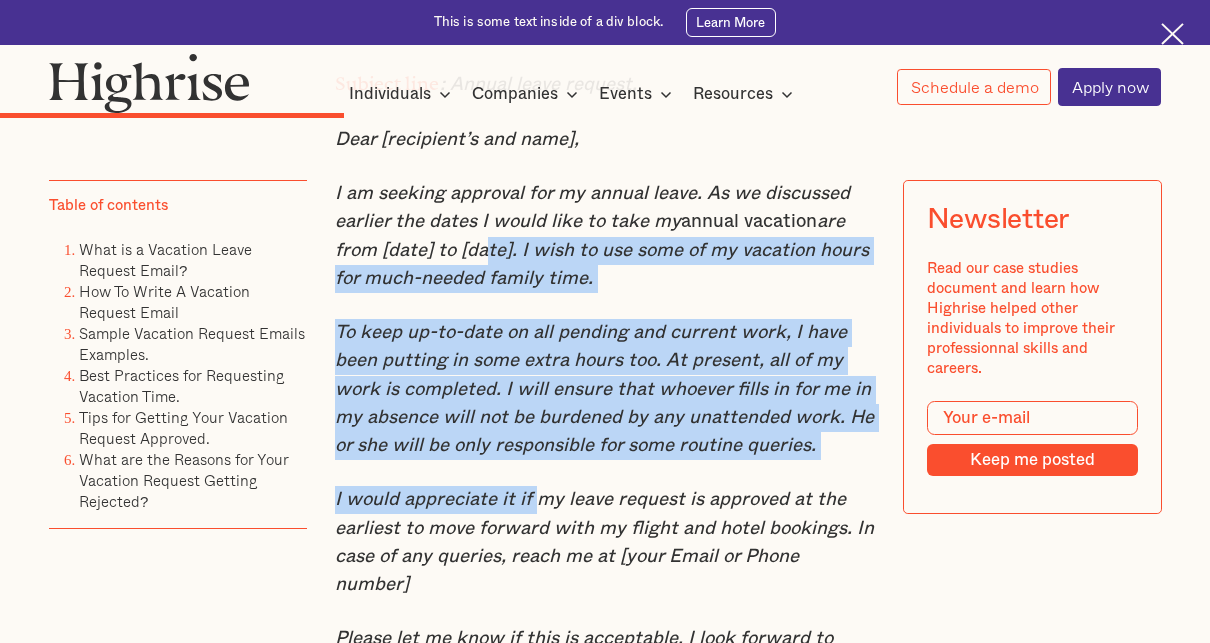 drag, startPoint x: 476, startPoint y: 296, endPoint x: 536, endPoint y: 526, distance: 237.69728 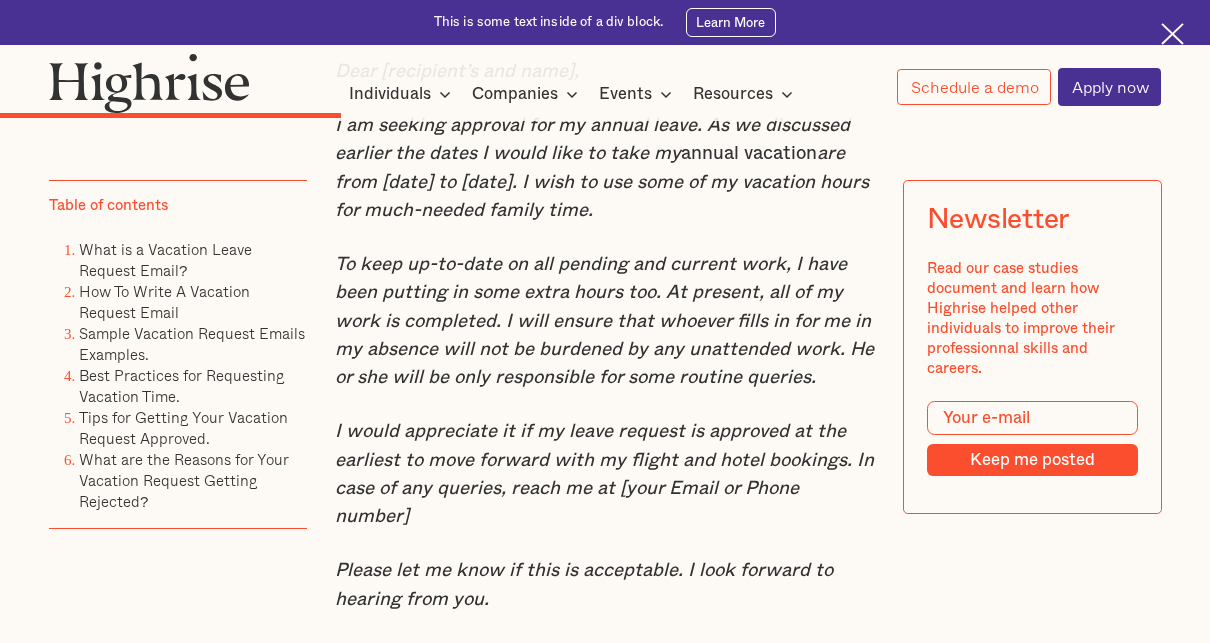 scroll, scrollTop: 5000, scrollLeft: 0, axis: vertical 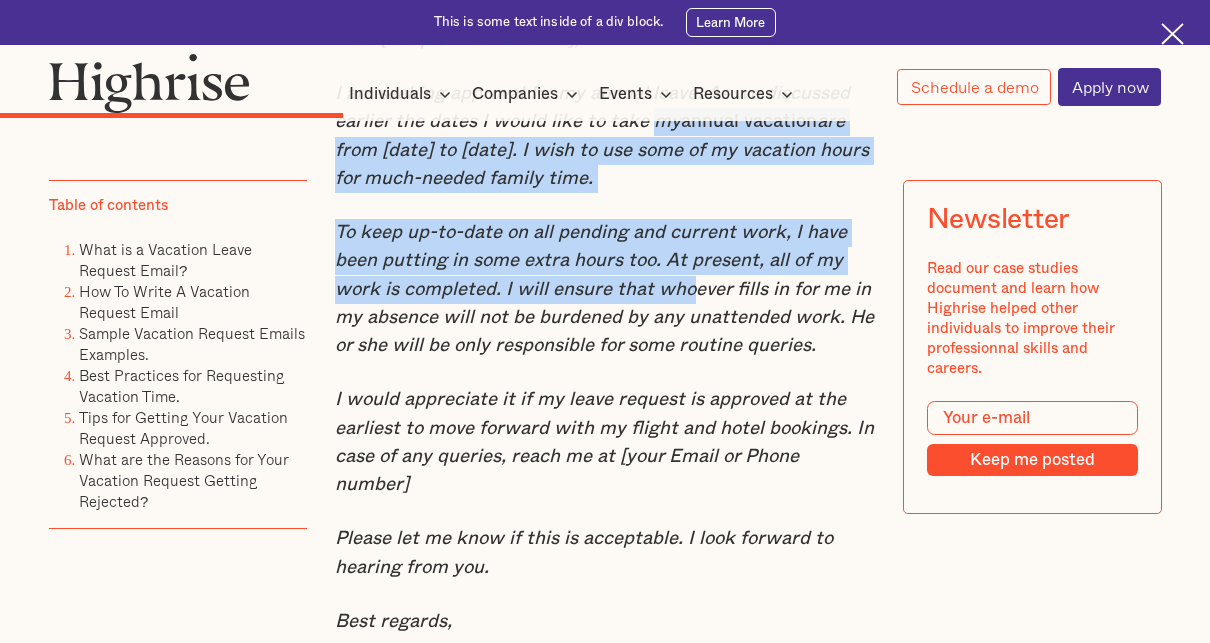 drag, startPoint x: 654, startPoint y: 182, endPoint x: 691, endPoint y: 334, distance: 156.43849 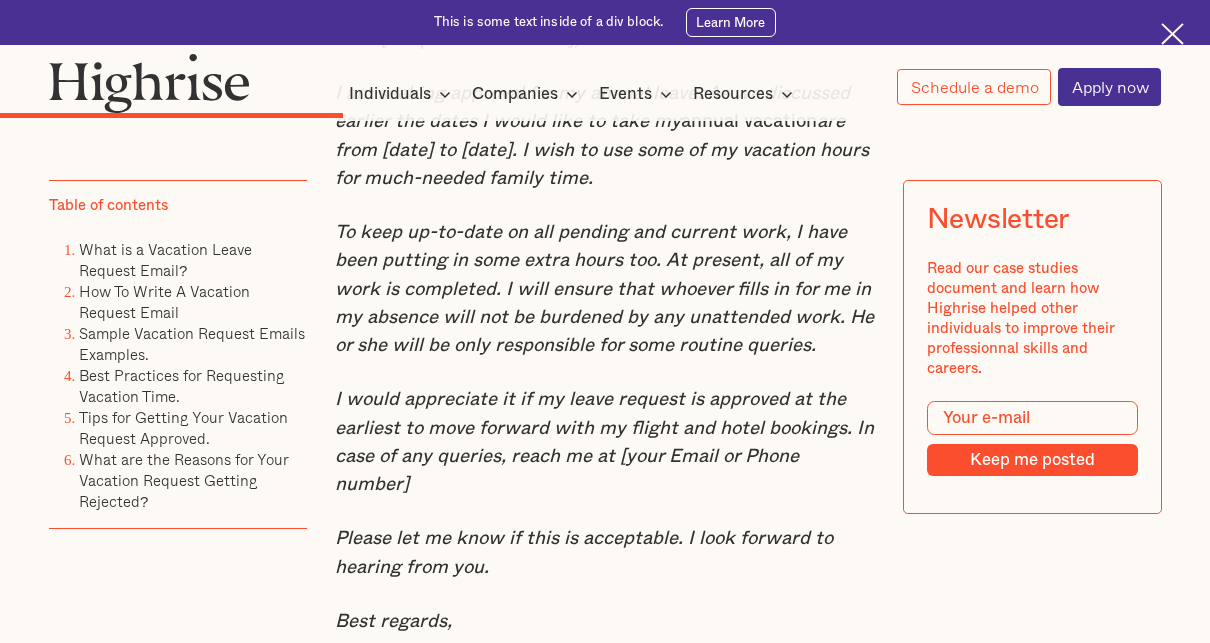 drag, startPoint x: 691, startPoint y: 334, endPoint x: 647, endPoint y: 374, distance: 59.464275 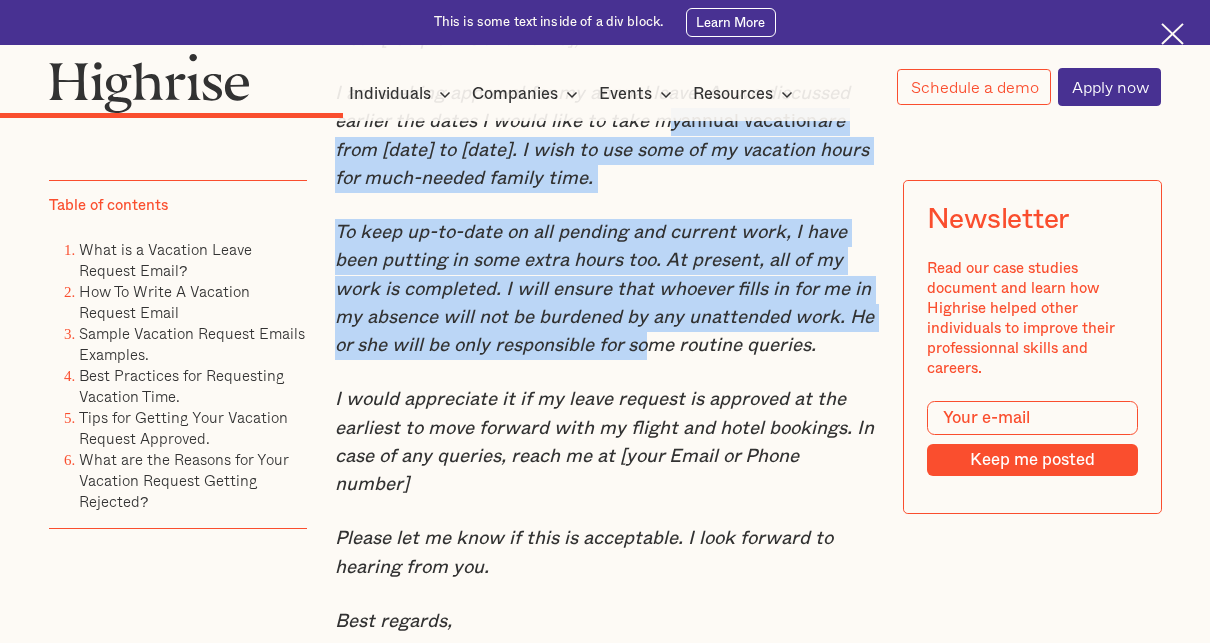 drag, startPoint x: 646, startPoint y: 398, endPoint x: 662, endPoint y: 166, distance: 232.55107 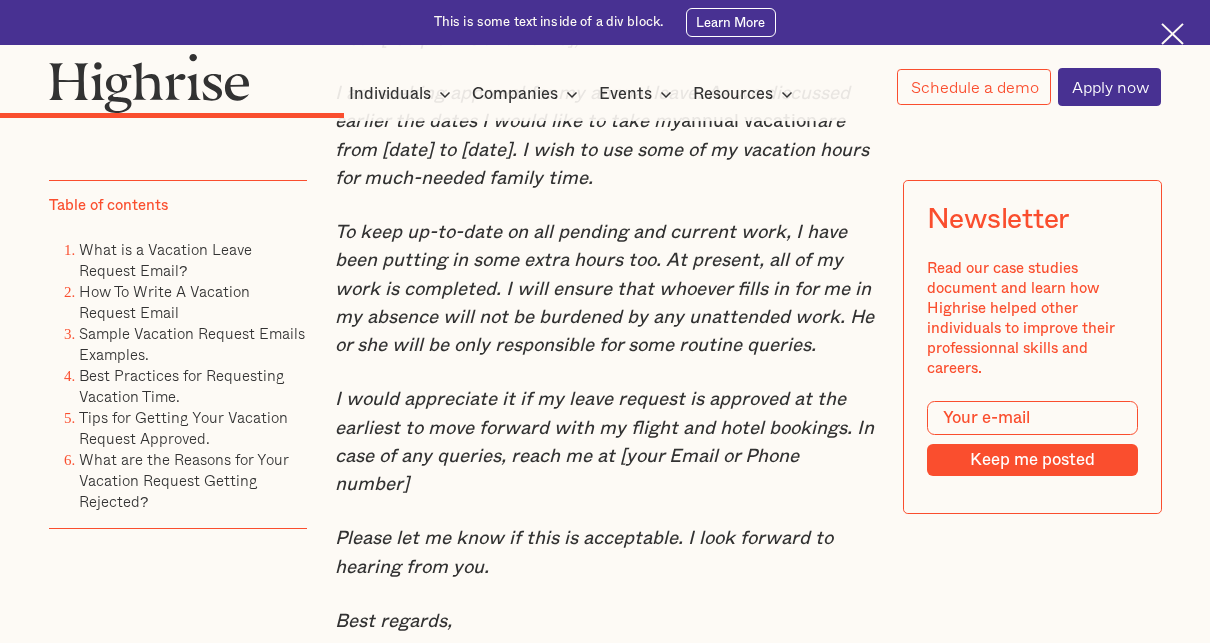 scroll, scrollTop: 5100, scrollLeft: 0, axis: vertical 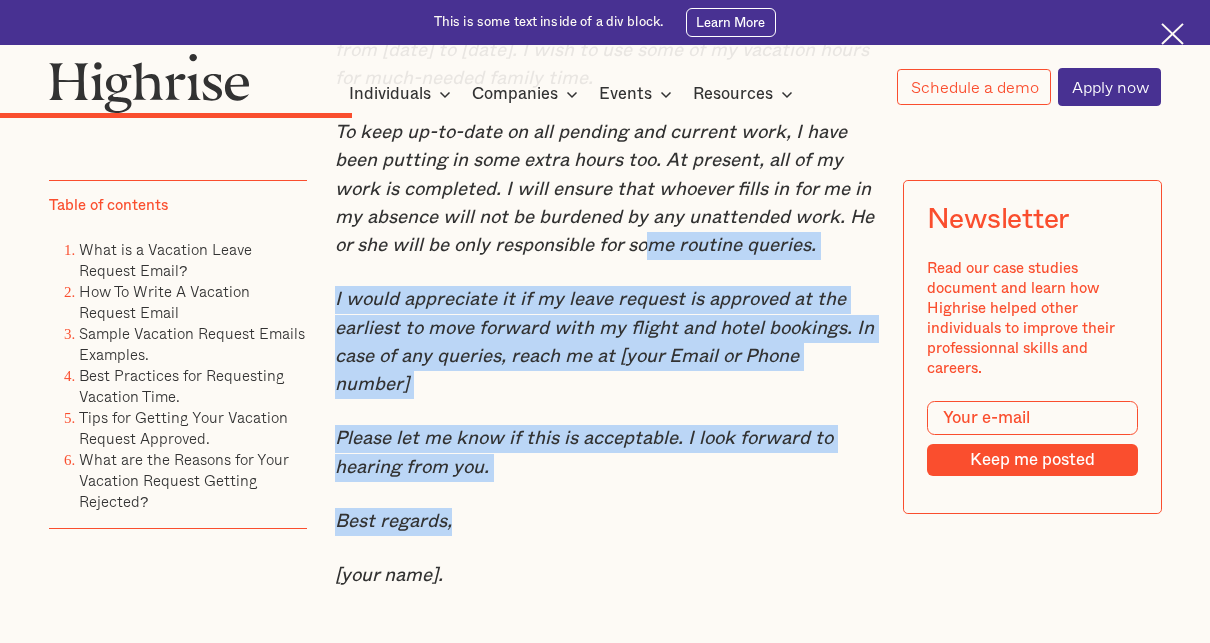 drag, startPoint x: 663, startPoint y: 521, endPoint x: 644, endPoint y: 305, distance: 216.83405 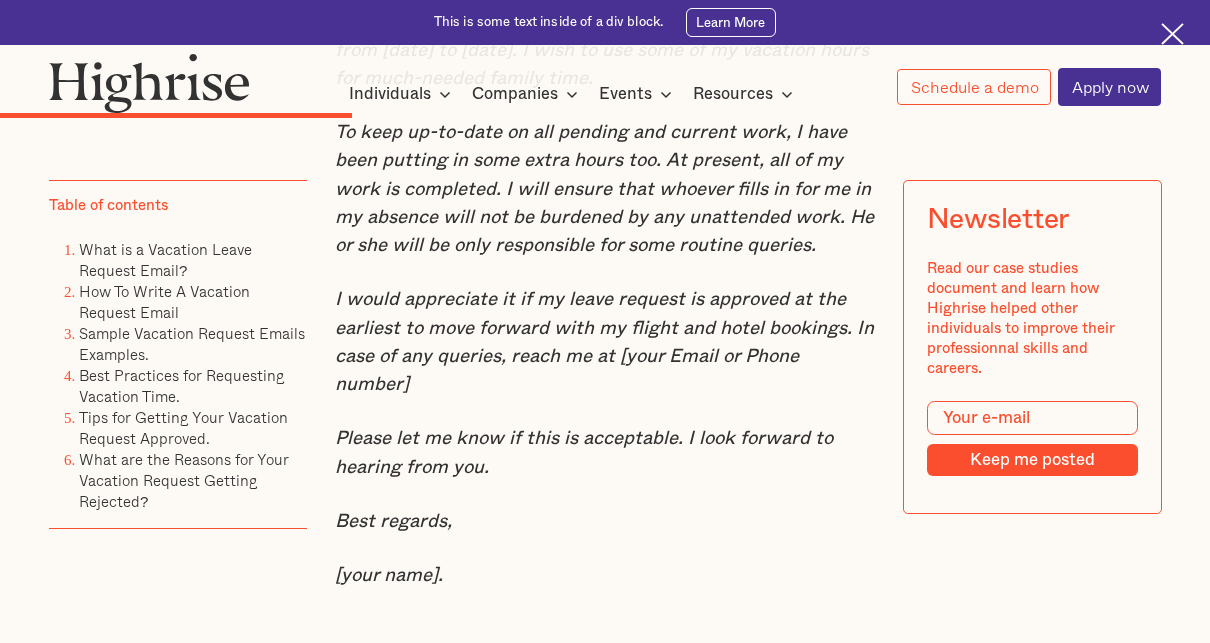 click on "I would appreciate it if my leave request is approved at the earliest to move forward with my flight and hotel bookings. In case of any queries, reach me at [your Email or Phone number]" at bounding box center (604, 342) 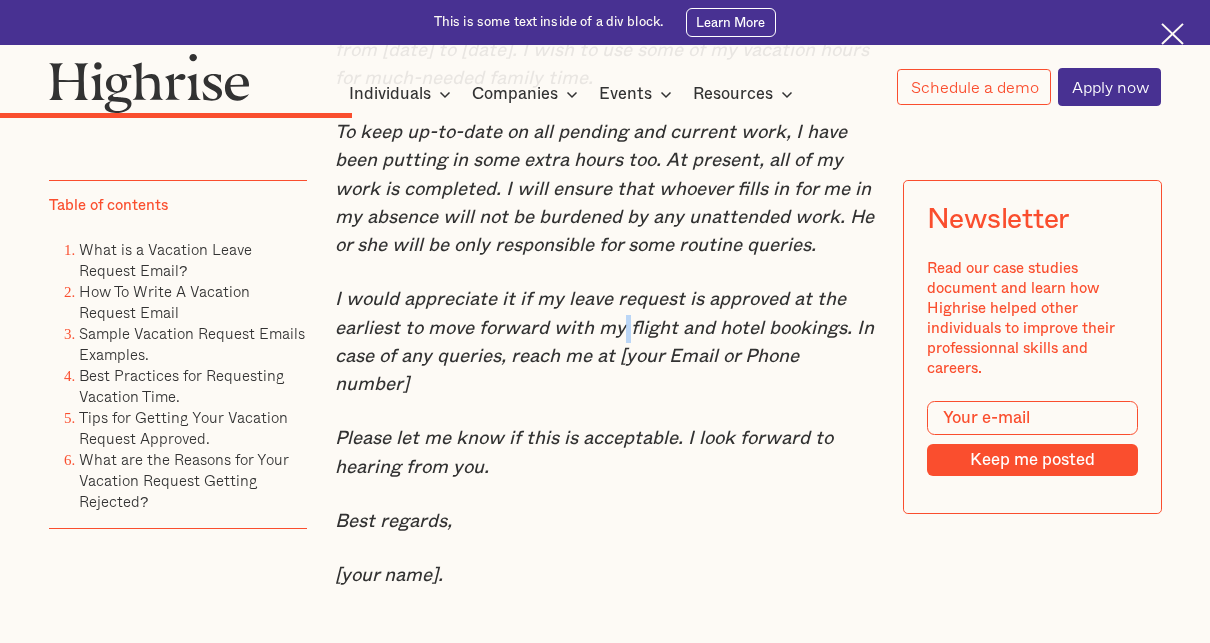 click on "I would appreciate it if my leave request is approved at the earliest to move forward with my flight and hotel bookings. In case of any queries, reach me at [your Email or Phone number]" at bounding box center [604, 342] 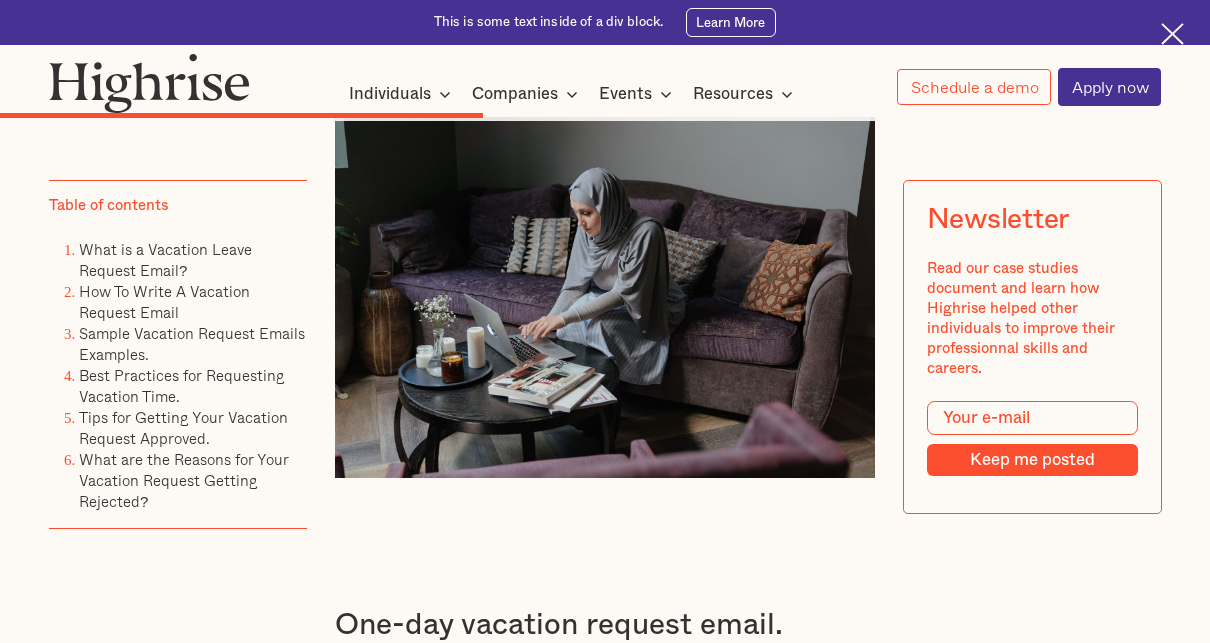 scroll, scrollTop: 7100, scrollLeft: 0, axis: vertical 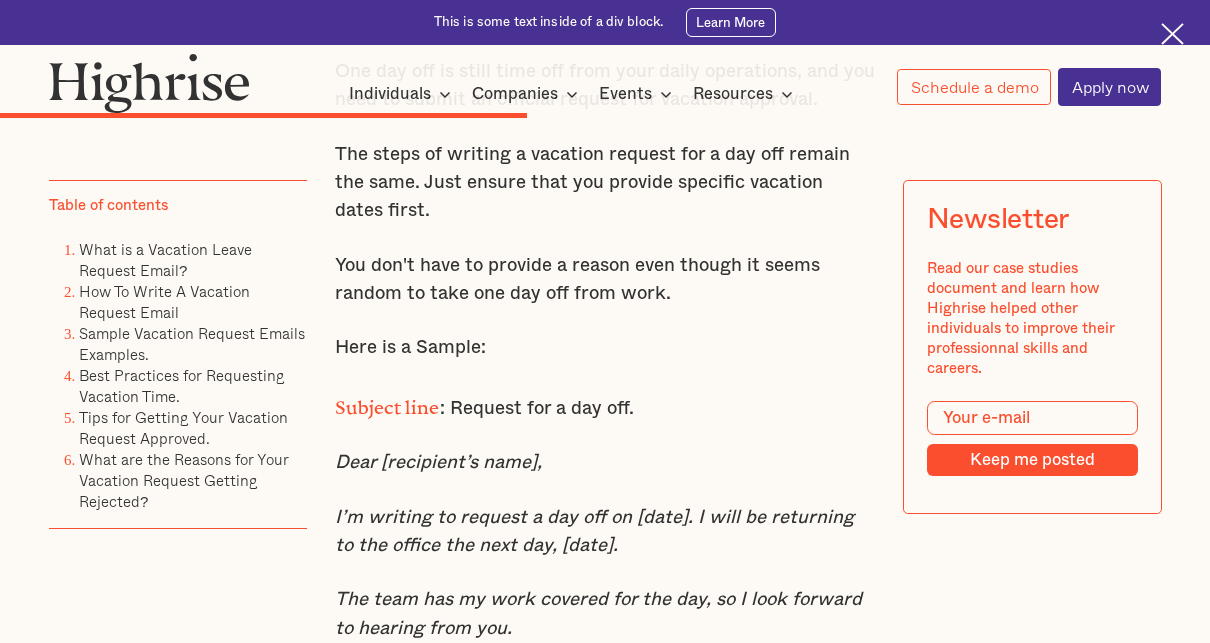 click on "You don't have to provide a reason even though it seems random to take one day off from work." at bounding box center (605, 280) 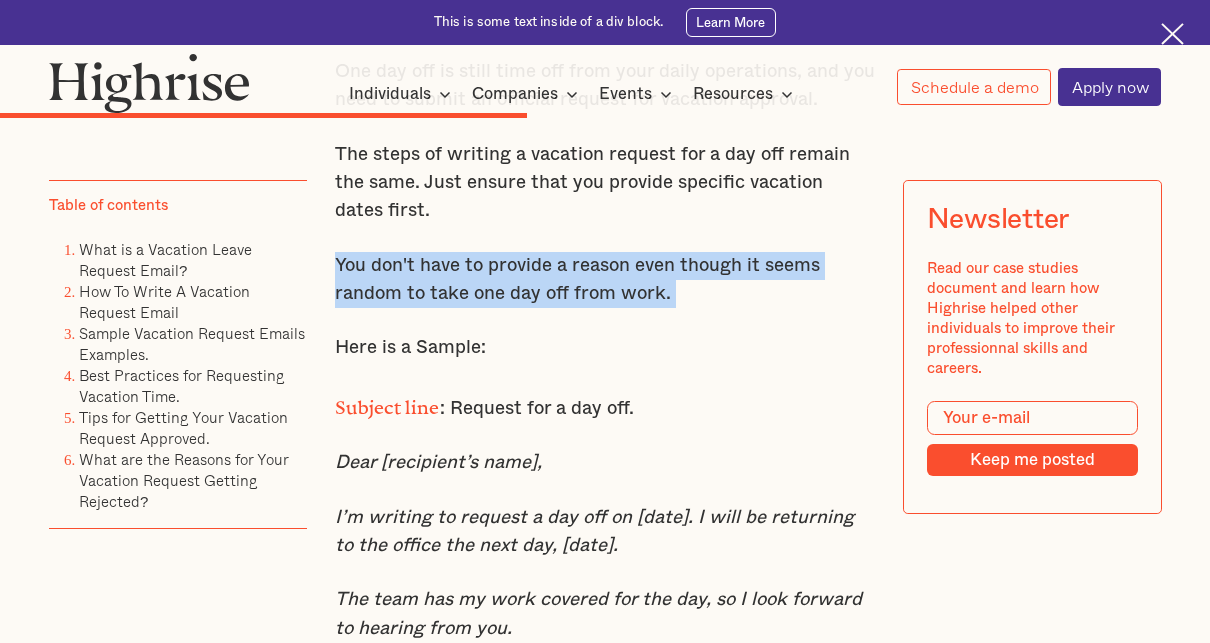 click on "You don't have to provide a reason even though it seems random to take one day off from work." at bounding box center [605, 280] 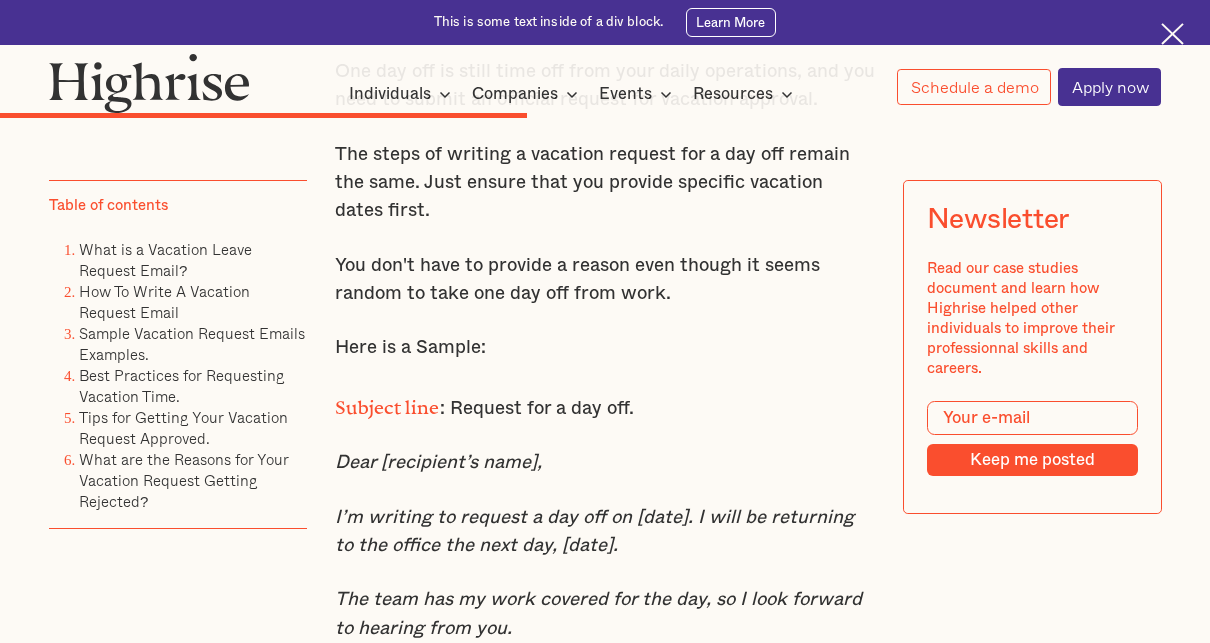 drag, startPoint x: 652, startPoint y: 346, endPoint x: 658, endPoint y: 376, distance: 30.594116 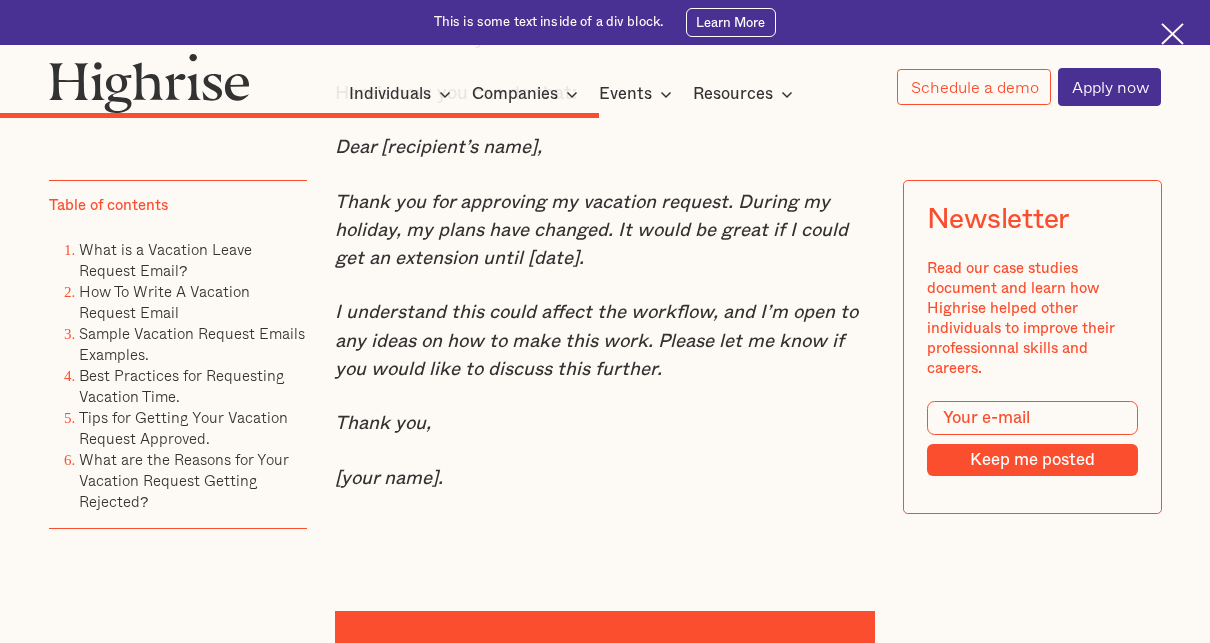 scroll, scrollTop: 7900, scrollLeft: 0, axis: vertical 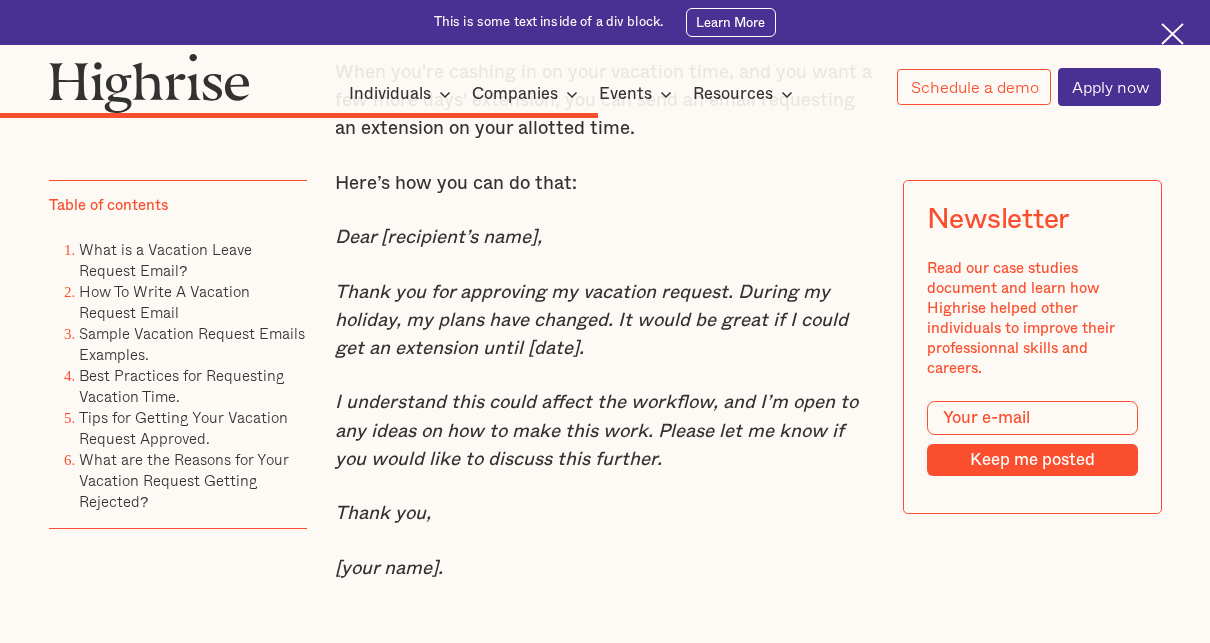click on "Thank you for approving my vacation request. During my holiday, my plans have changed. It would be great if I could get an extension until [date]." at bounding box center (591, 320) 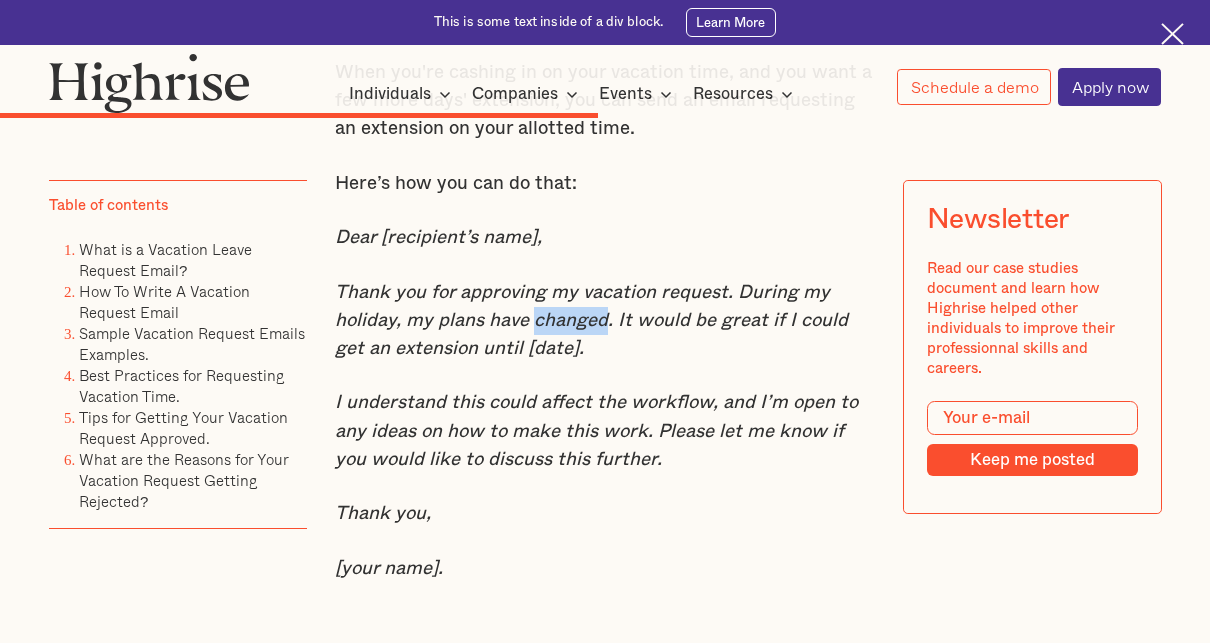 click on "Thank you for approving my vacation request. During my holiday, my plans have changed. It would be great if I could get an extension until [date]." at bounding box center (591, 320) 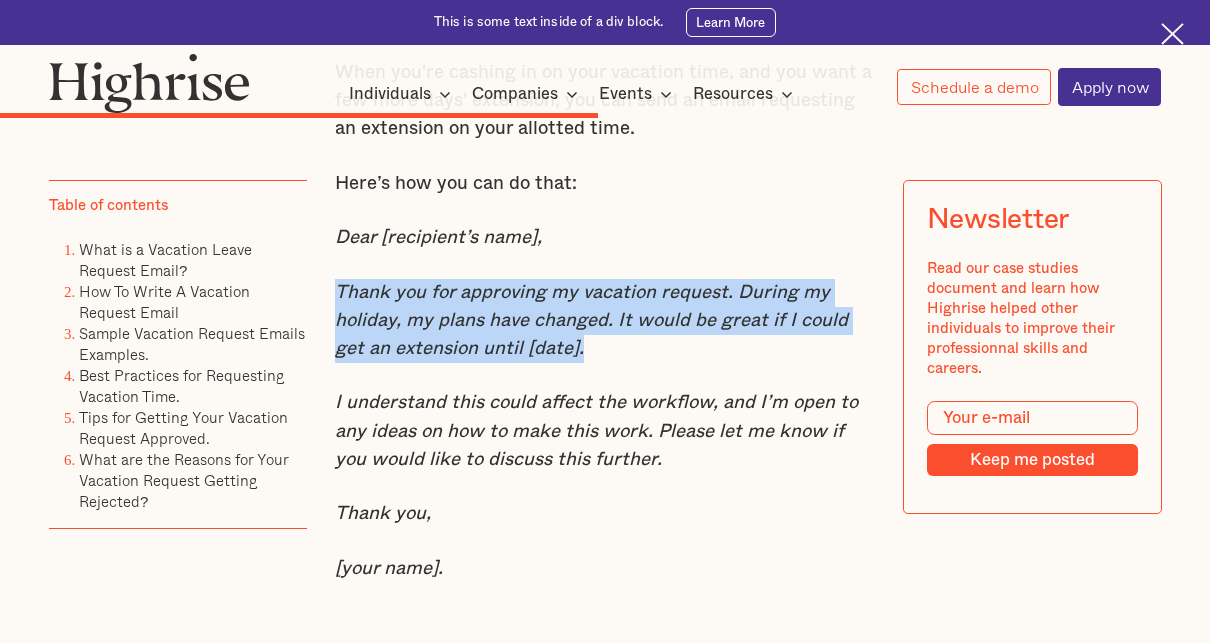 click on "Thank you for approving my vacation request. During my holiday, my plans have changed. It would be great if I could get an extension until [date]." at bounding box center [591, 320] 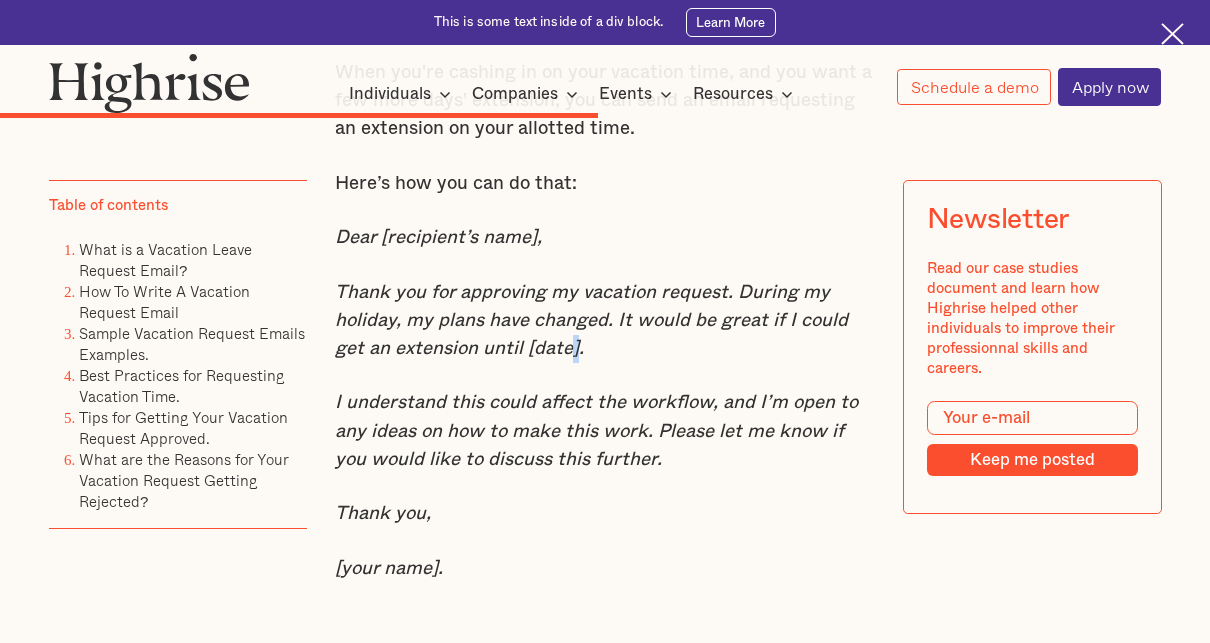 click on "Thank you for approving my vacation request. During my holiday, my plans have changed. It would be great if I could get an extension until [date]." at bounding box center [591, 320] 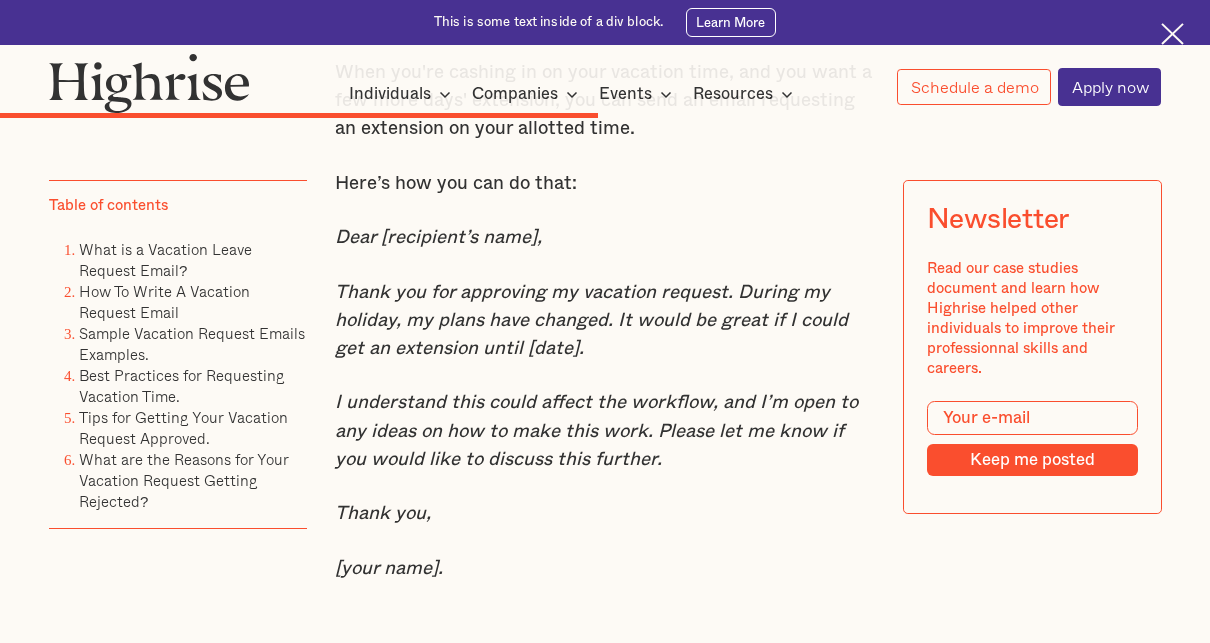 drag, startPoint x: 537, startPoint y: 408, endPoint x: 512, endPoint y: 412, distance: 25.317978 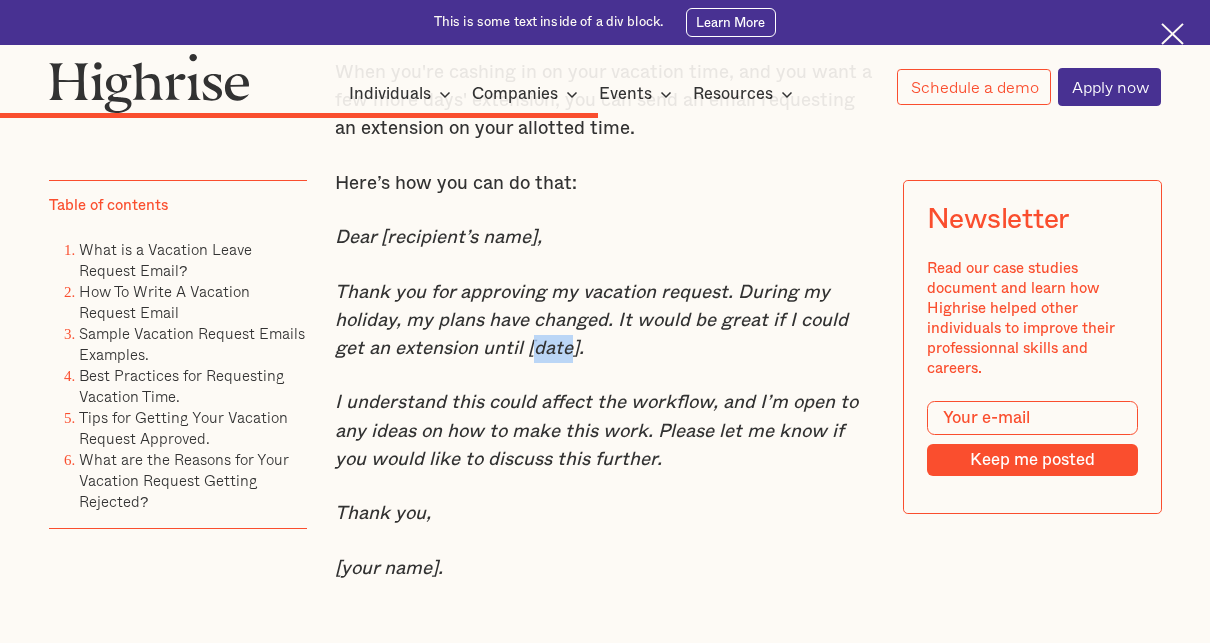 click on "Thank you for approving my vacation request. During my holiday, my plans have changed. It would be great if I could get an extension until [date]." at bounding box center [591, 320] 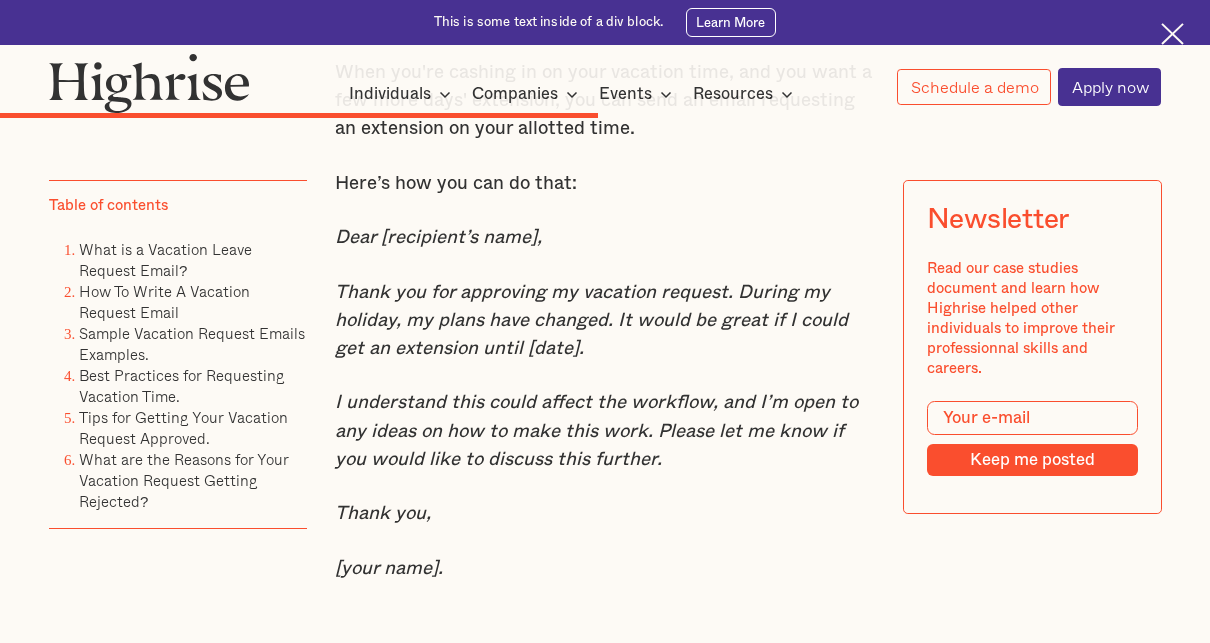 drag, startPoint x: 512, startPoint y: 412, endPoint x: 503, endPoint y: 421, distance: 12.727922 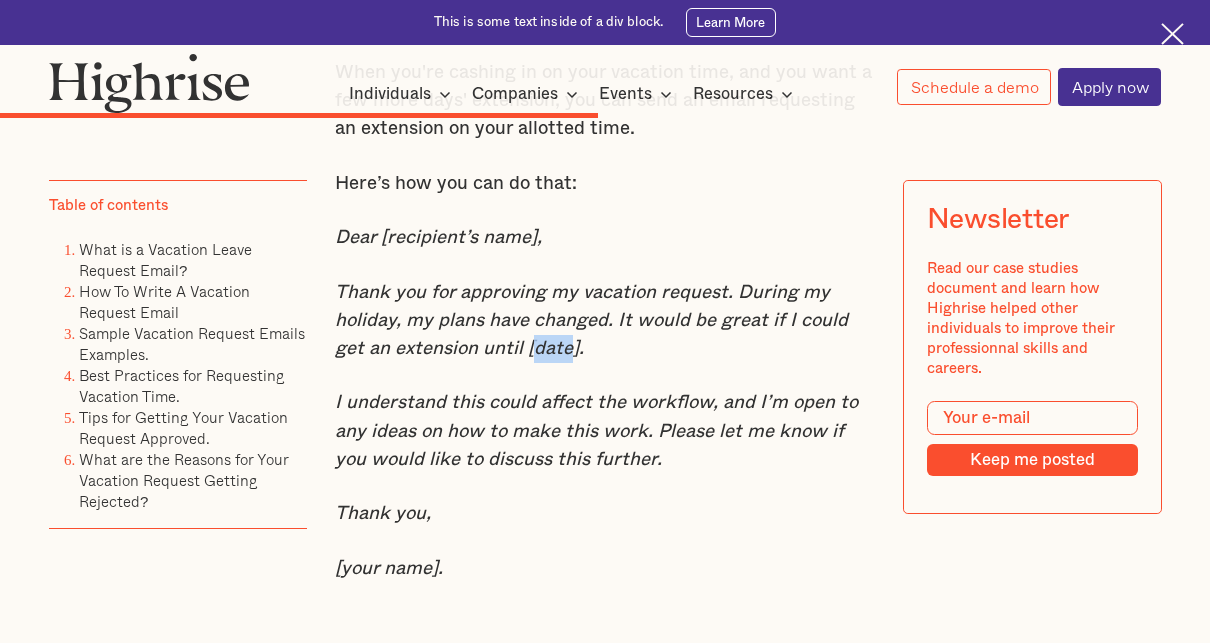 click on "Thank you for approving my vacation request. During my holiday, my plans have changed. It would be great if I could get an extension until [date]." at bounding box center [591, 320] 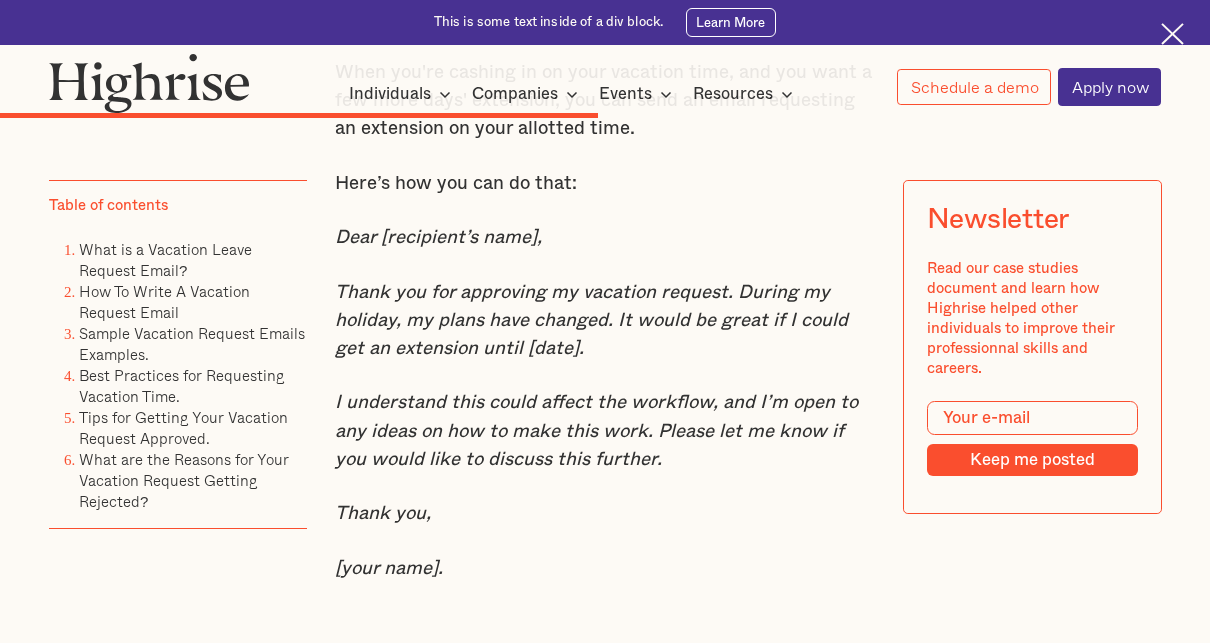 drag, startPoint x: 514, startPoint y: 388, endPoint x: 519, endPoint y: 462, distance: 74.168724 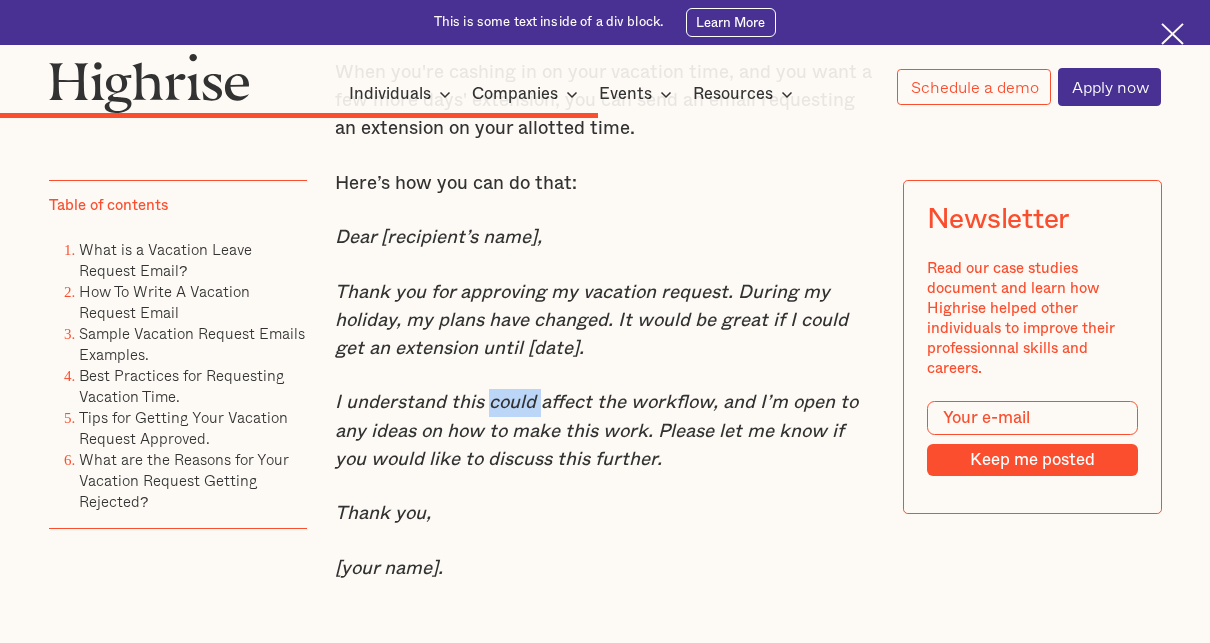 click on "I understand this could affect the workflow, and I’m open to any ideas on how to make this work. Please let me know if you would like to discuss this further." at bounding box center [596, 430] 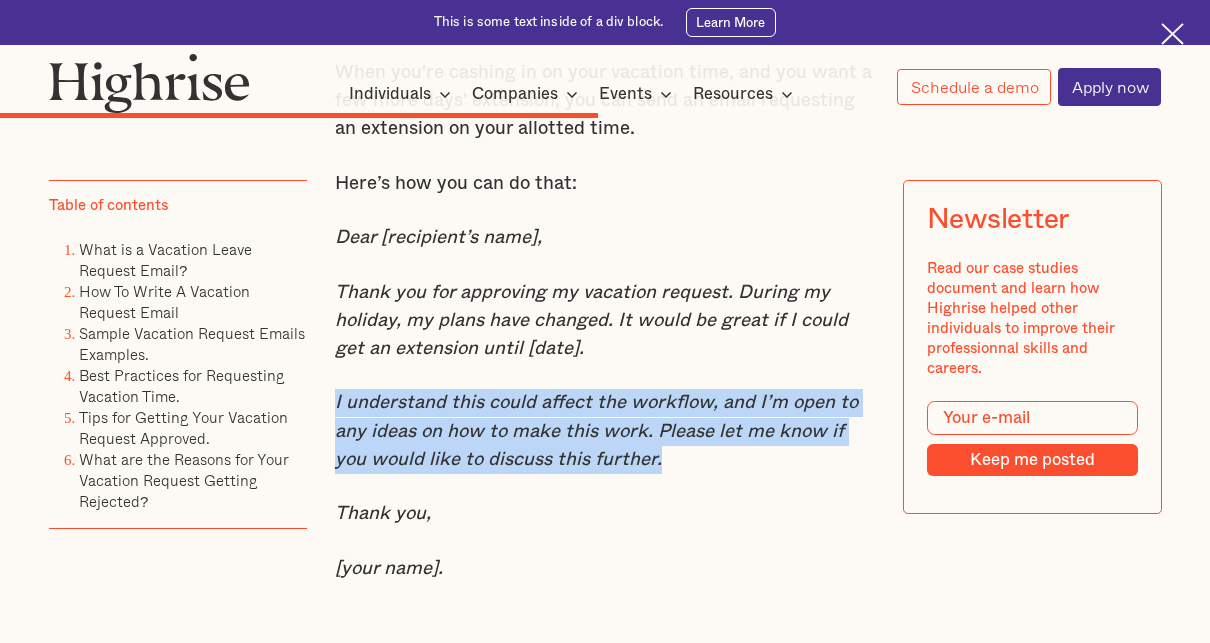 click on "I understand this could affect the workflow, and I’m open to any ideas on how to make this work. Please let me know if you would like to discuss this further." at bounding box center [596, 430] 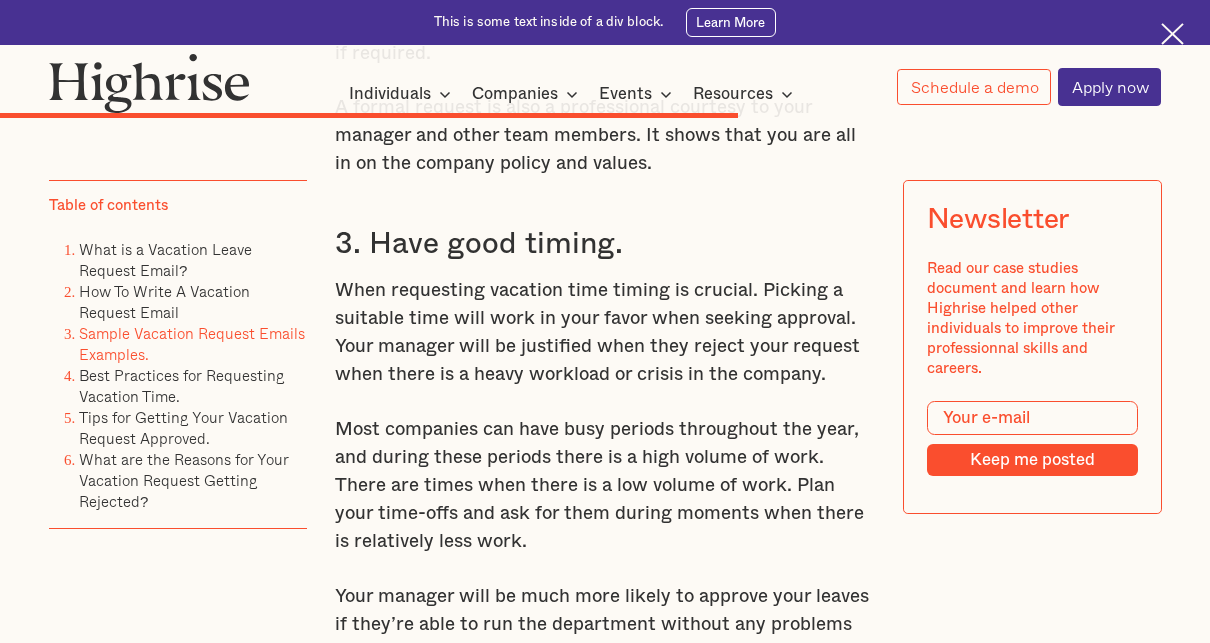 scroll, scrollTop: 10100, scrollLeft: 0, axis: vertical 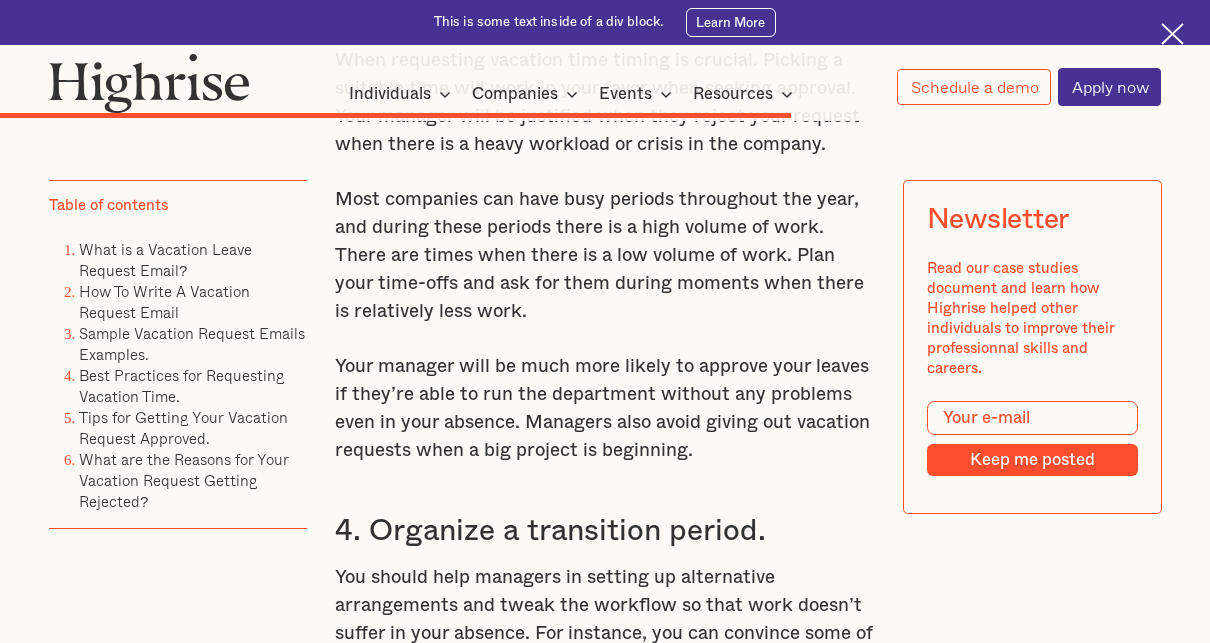 click on "Most companies can have busy periods throughout the year, and during these periods there is a high volume of work. There are times when there is a low volume of work. Plan your time-offs and ask for them during moments when there is relatively less work." at bounding box center [605, 256] 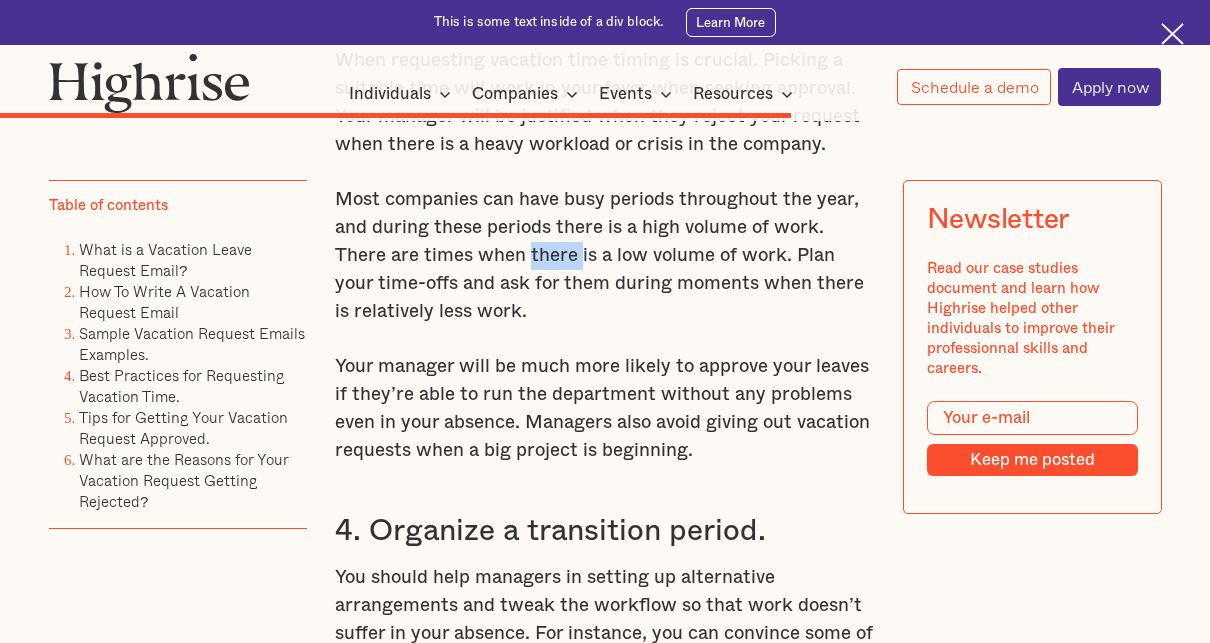 click on "Most companies can have busy periods throughout the year, and during these periods there is a high volume of work. There are times when there is a low volume of work. Plan your time-offs and ask for them during moments when there is relatively less work." at bounding box center (605, 256) 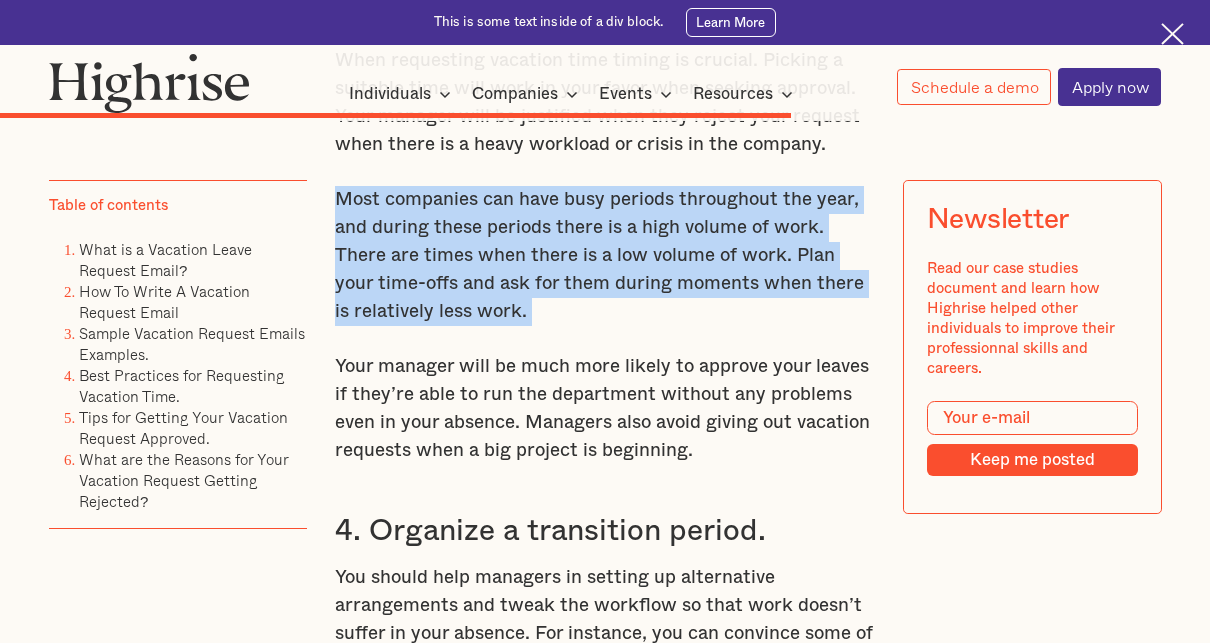click on "Most companies can have busy periods throughout the year, and during these periods there is a high volume of work. There are times when there is a low volume of work. Plan your time-offs and ask for them during moments when there is relatively less work." at bounding box center [605, 256] 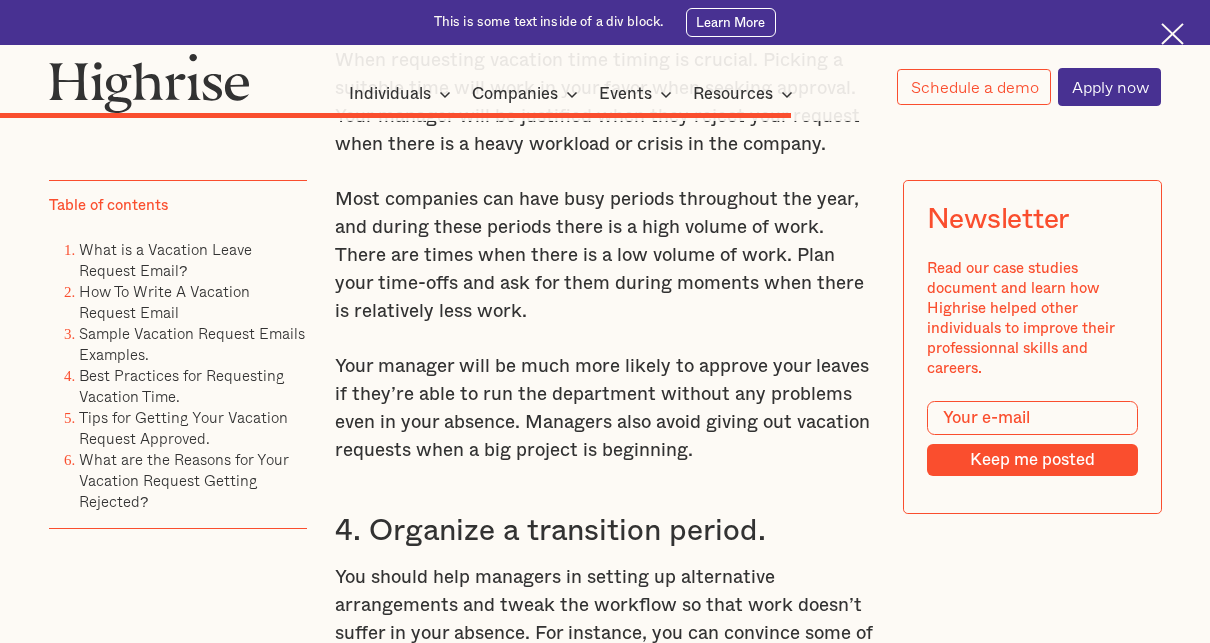 drag, startPoint x: 484, startPoint y: 298, endPoint x: 445, endPoint y: 404, distance: 112.94689 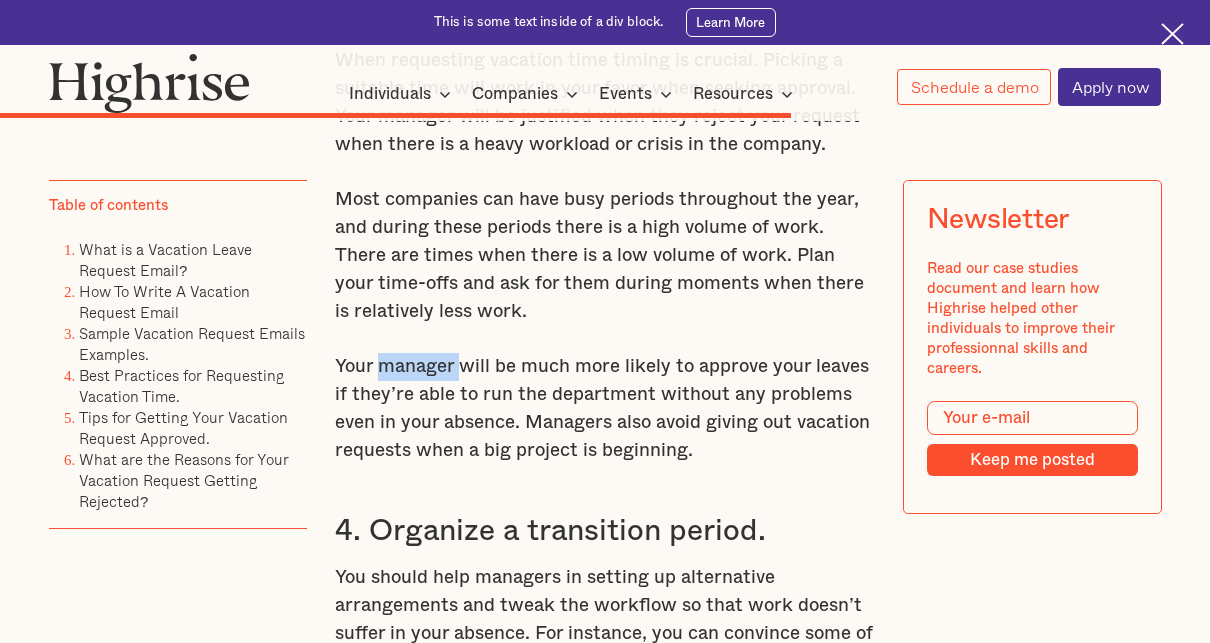 click on "Best Practices for Requesting Vacation Time. 1. State Your Reasons. When you want to submit your vacation request ensure that your reasons are well articulated and you've argued your reasons for vacation well. Your time off request and approval will depend on how viable your reasons are. You need to communicate why you need a break and write down all your reasons. This step will help you understand why you feel burnt out and how a vacation can help or maybe you have a family crisis that needs your attention. You should consider what will happen to you, your team, and your company if you don’t take some time off work. Burnout can seriously impact your work. It can also affect the people around you as you will not be able to do your part with enthusiasm and creativity. 2. Formally request for vacation. A formal request is also a professional courtesy to your manager and other team members. It shows that you are all in on the company policy and values. 3. Have good timing. 4. Organize a transition period. ‍" at bounding box center [605, 825] 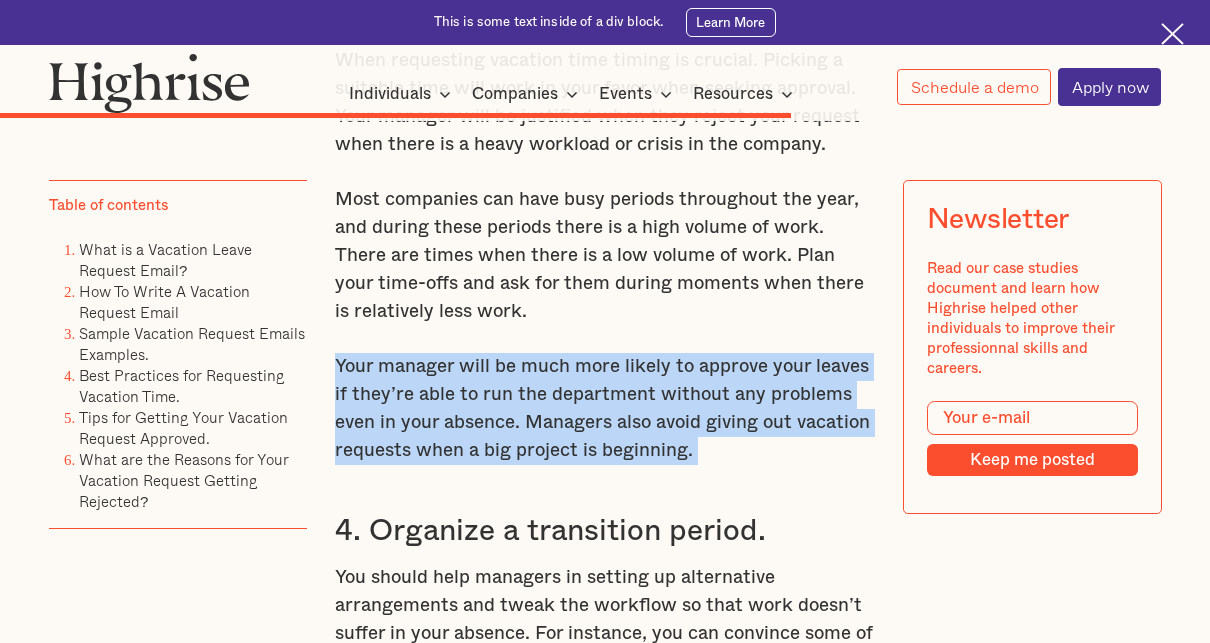 click on "Best Practices for Requesting Vacation Time. 1. State Your Reasons. When you want to submit your vacation request ensure that your reasons are well articulated and you've argued your reasons for vacation well. Your time off request and approval will depend on how viable your reasons are. You need to communicate why you need a break and write down all your reasons. This step will help you understand why you feel burnt out and how a vacation can help or maybe you have a family crisis that needs your attention. You should consider what will happen to you, your team, and your company if you don’t take some time off work. Burnout can seriously impact your work. It can also affect the people around you as you will not be able to do your part with enthusiasm and creativity. 2. Formally request for vacation. A formal request is also a professional courtesy to your manager and other team members. It shows that you are all in on the company policy and values. 3. Have good timing. 4. Organize a transition period. ‍" at bounding box center (605, 825) 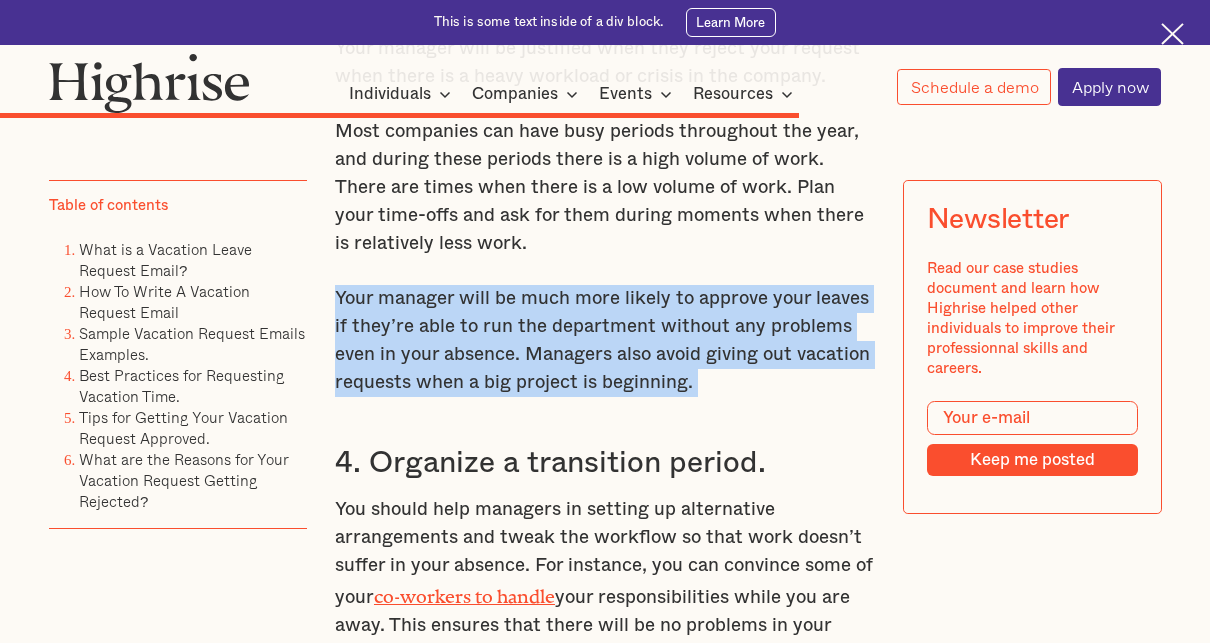 scroll, scrollTop: 10200, scrollLeft: 0, axis: vertical 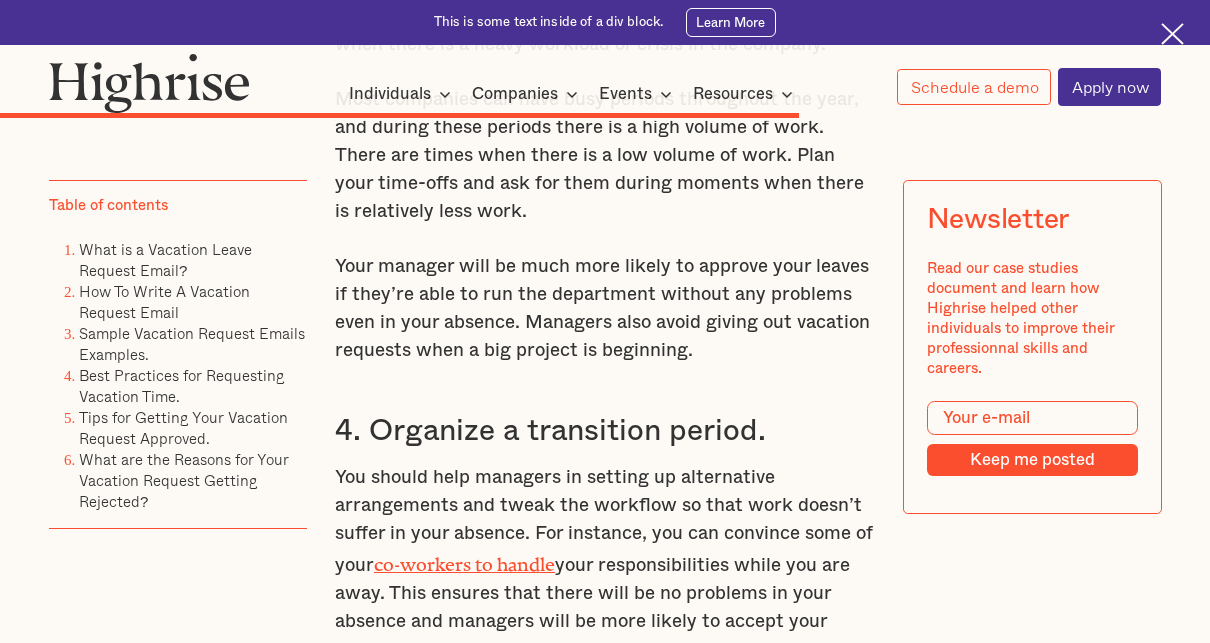 click on "4. Organize a transition period." at bounding box center (605, 432) 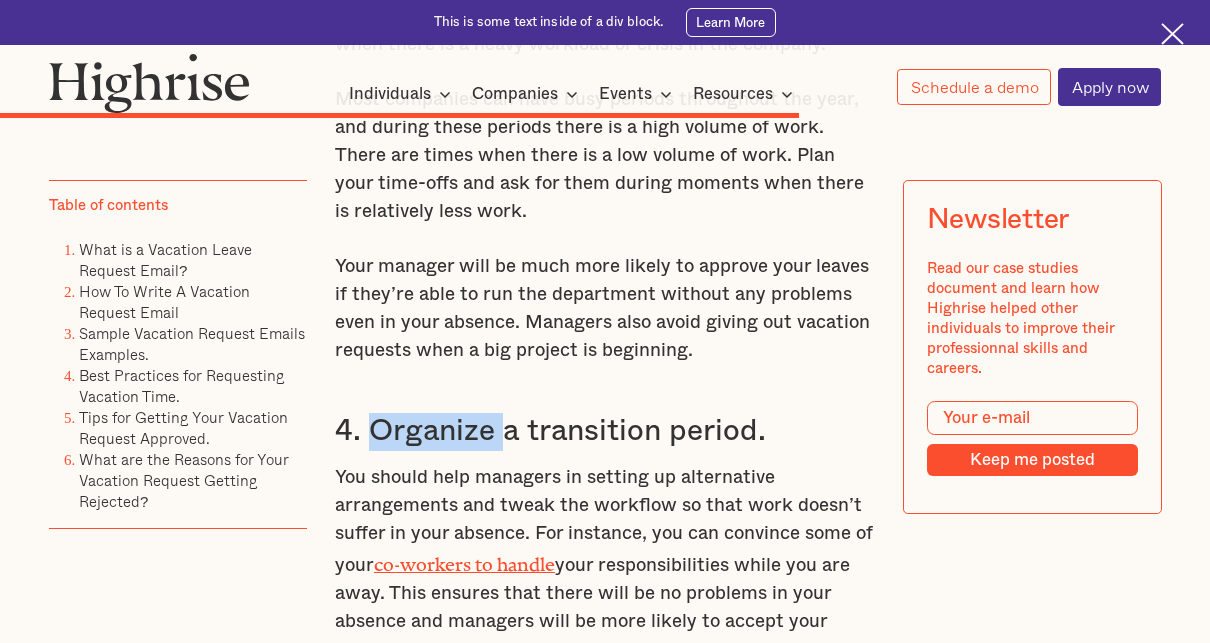 click on "4. Organize a transition period." at bounding box center (605, 432) 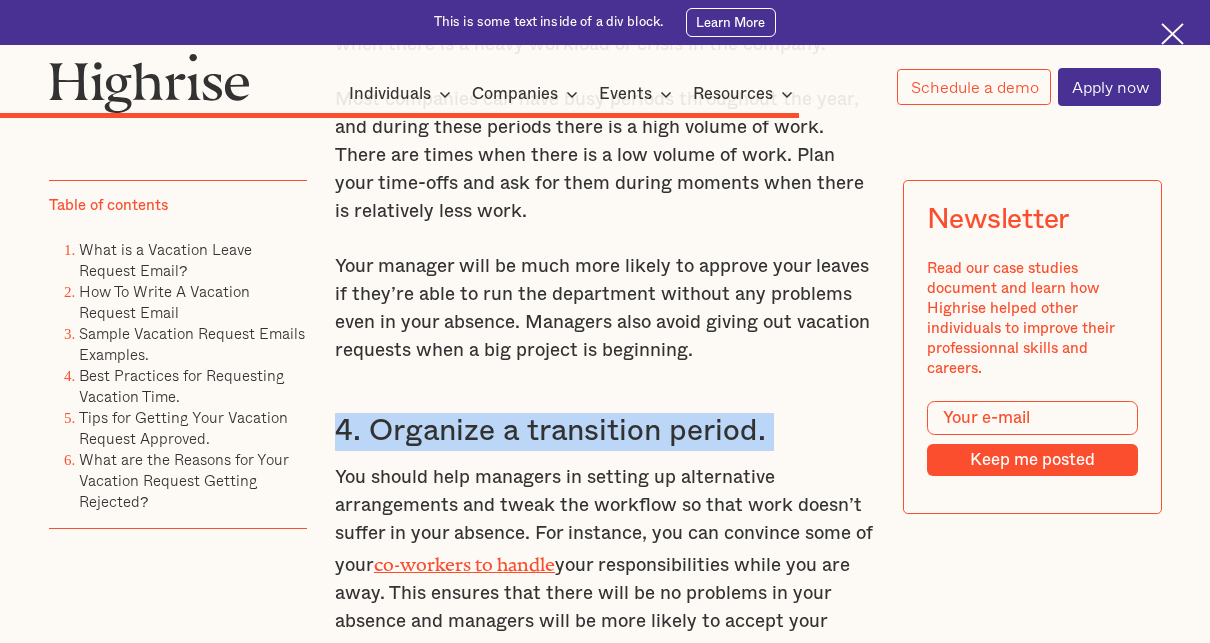 click on "4. Organize a transition period." at bounding box center (605, 432) 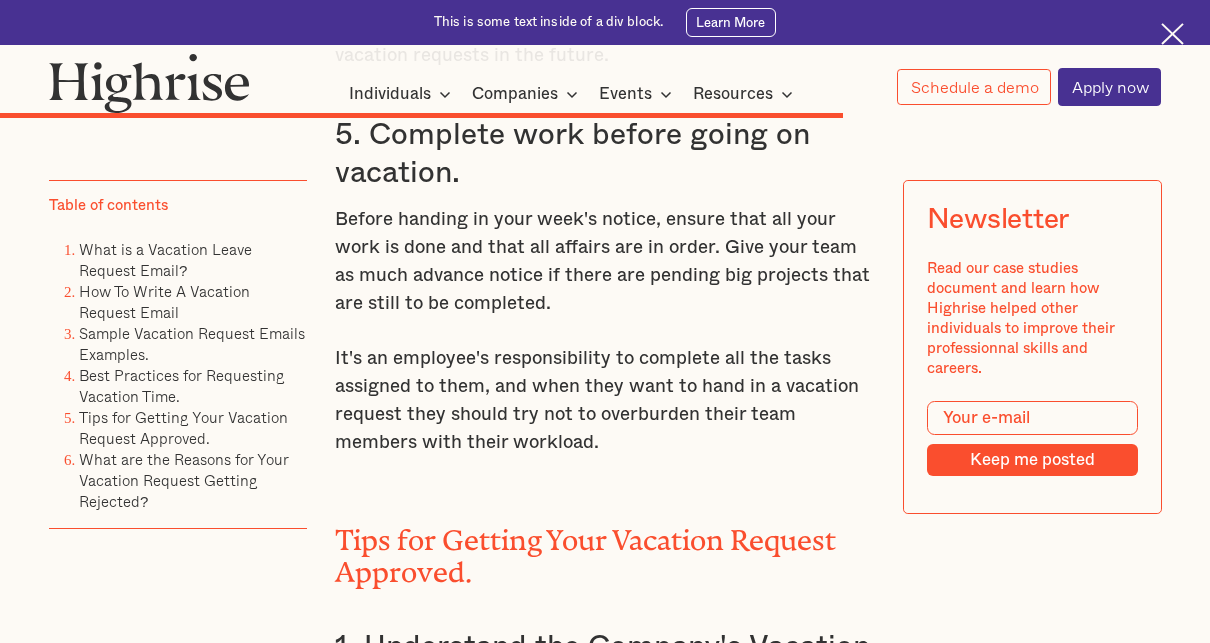 scroll, scrollTop: 10800, scrollLeft: 0, axis: vertical 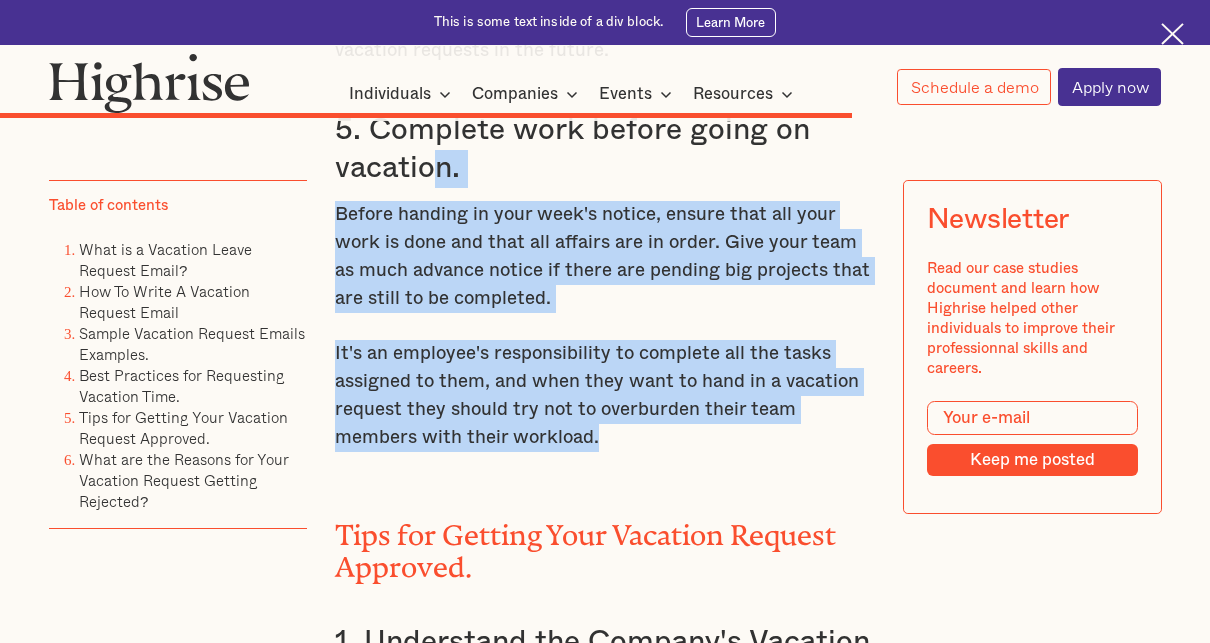 drag, startPoint x: 475, startPoint y: 341, endPoint x: 440, endPoint y: 222, distance: 124.04031 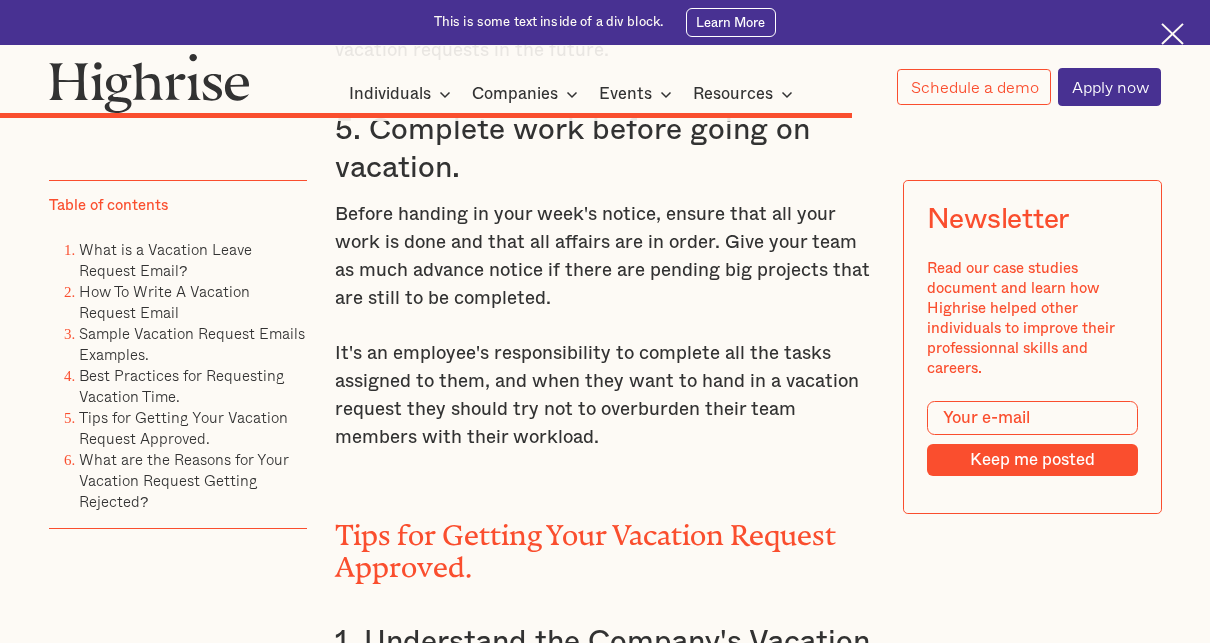 drag, startPoint x: 440, startPoint y: 222, endPoint x: 429, endPoint y: 194, distance: 30.083218 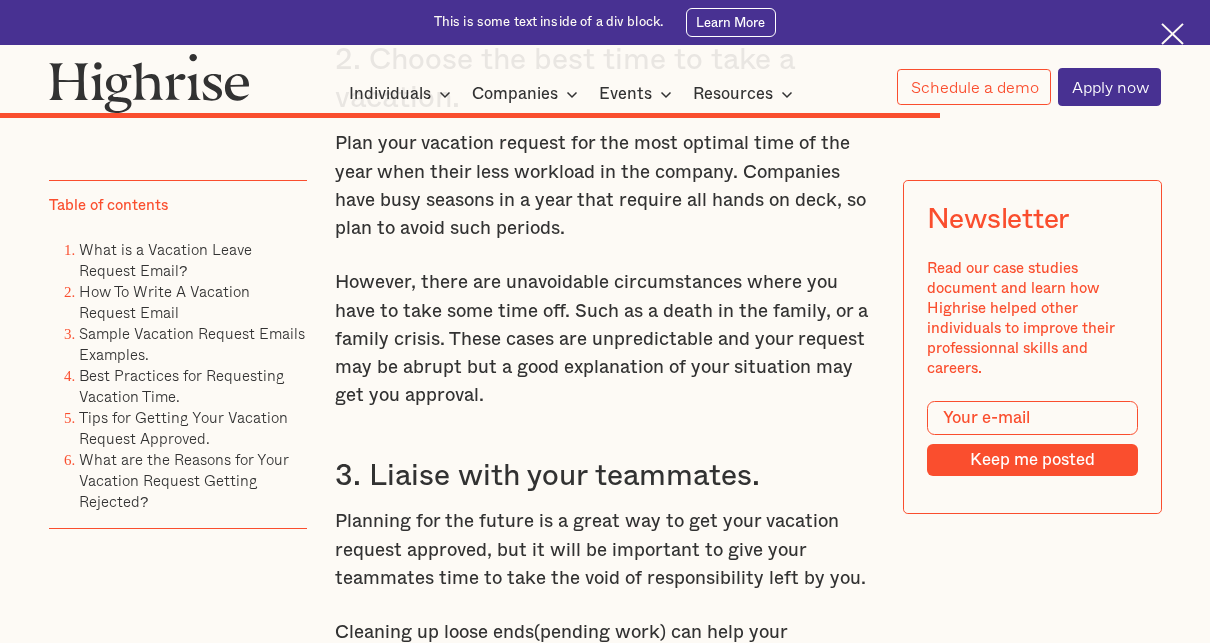scroll, scrollTop: 11700, scrollLeft: 0, axis: vertical 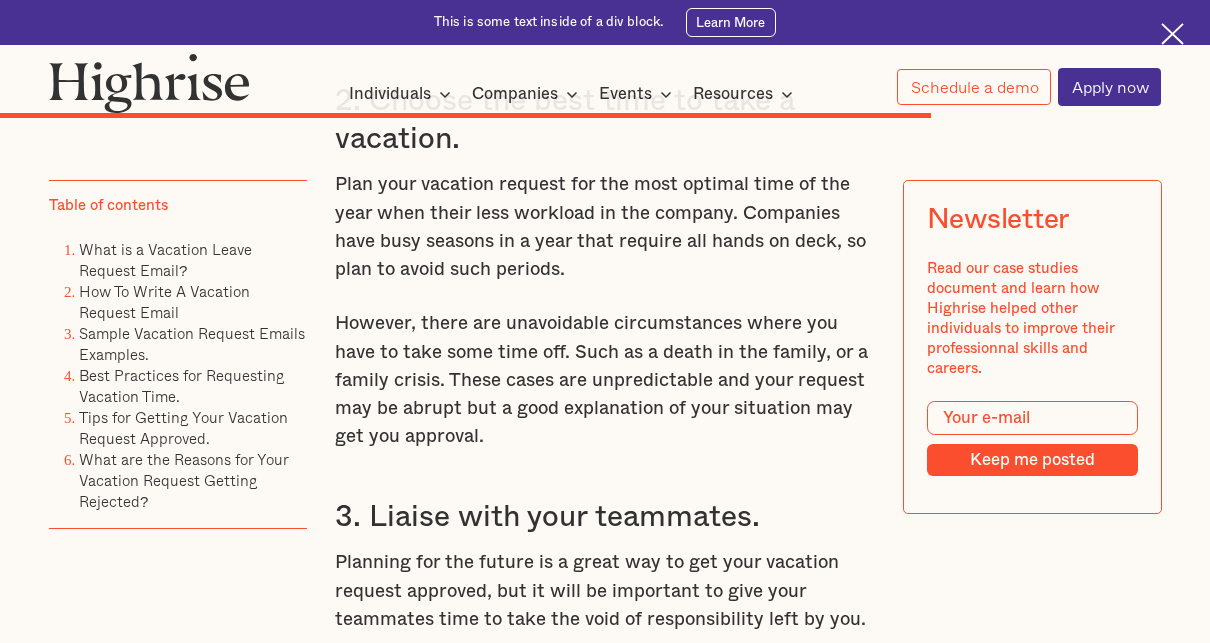 click on "Plan your vacation request for the most optimal time of the year when their less workload in the company. Companies have busy seasons in a year that require all hands on deck, so plan to avoid such periods." at bounding box center [605, 227] 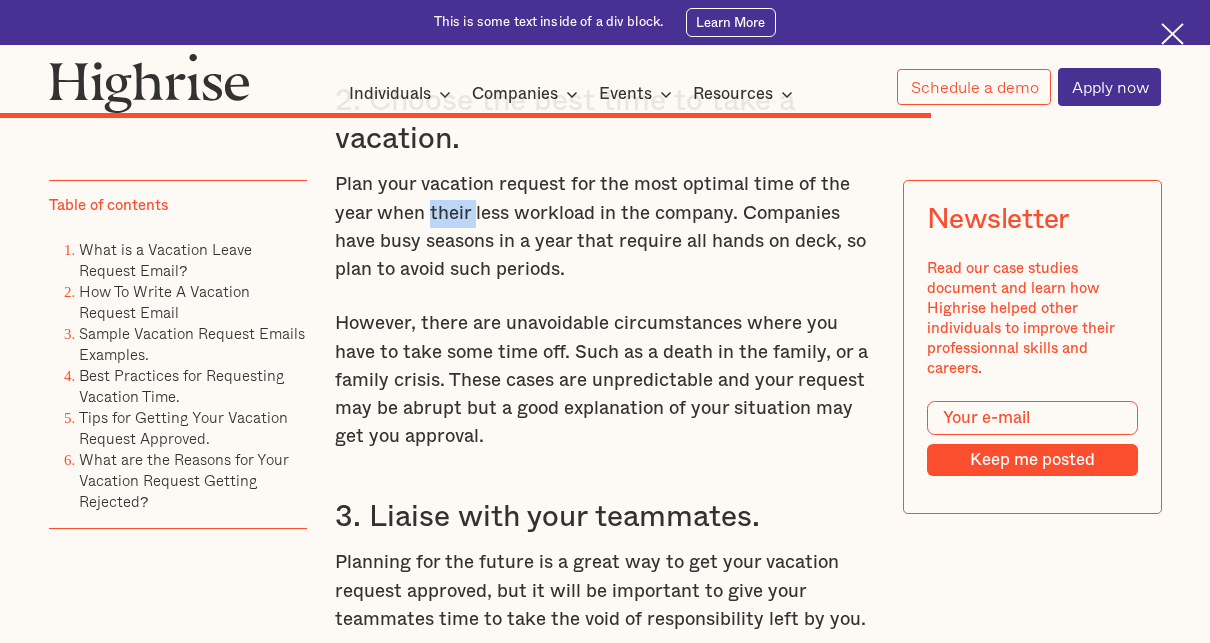 click on "Plan your vacation request for the most optimal time of the year when their less workload in the company. Companies have busy seasons in a year that require all hands on deck, so plan to avoid such periods." at bounding box center (605, 227) 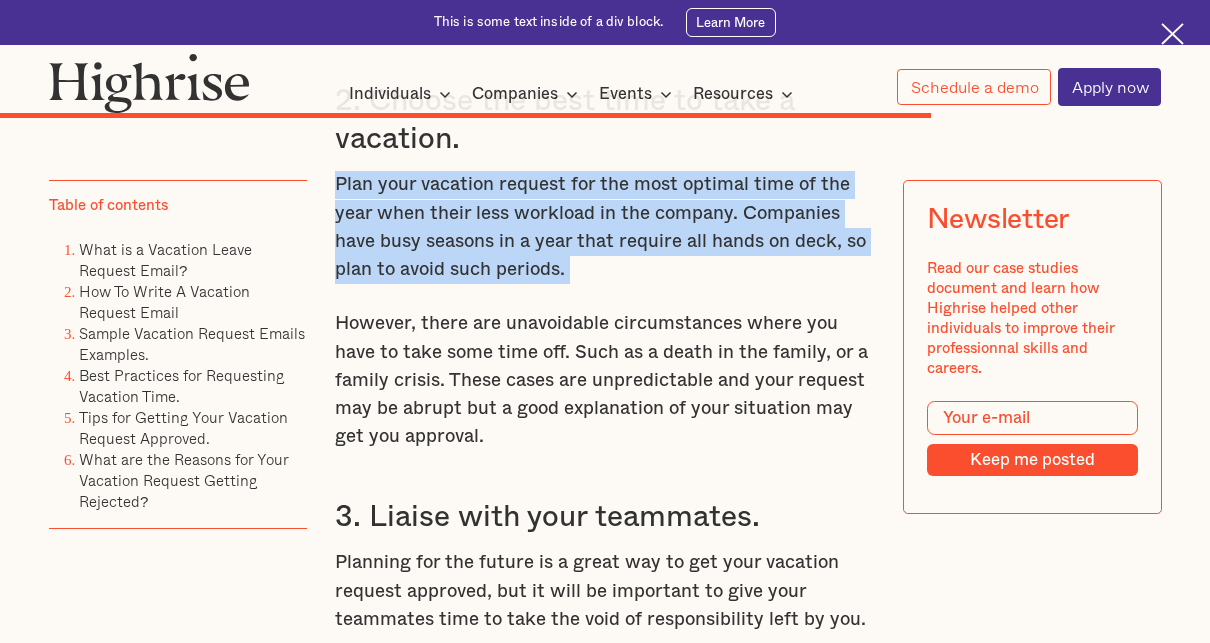 click on "Plan your vacation request for the most optimal time of the year when their less workload in the company. Companies have busy seasons in a year that require all hands on deck, so plan to avoid such periods." at bounding box center (605, 227) 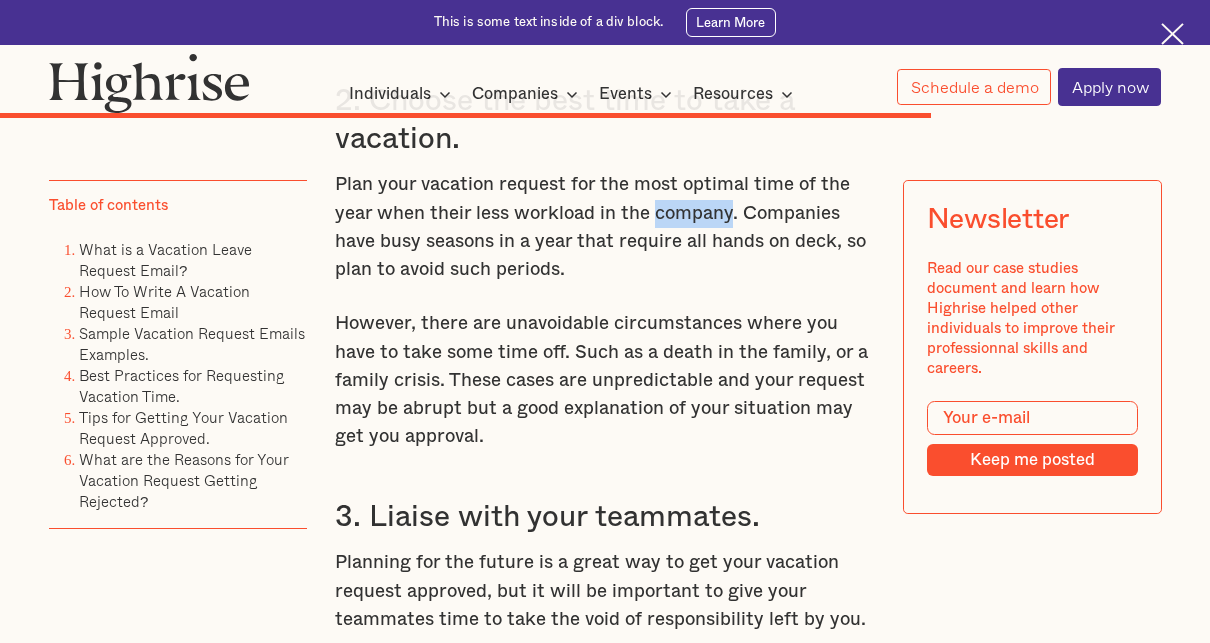 click on "Plan your vacation request for the most optimal time of the year when their less workload in the company. Companies have busy seasons in a year that require all hands on deck, so plan to avoid such periods." at bounding box center [605, 227] 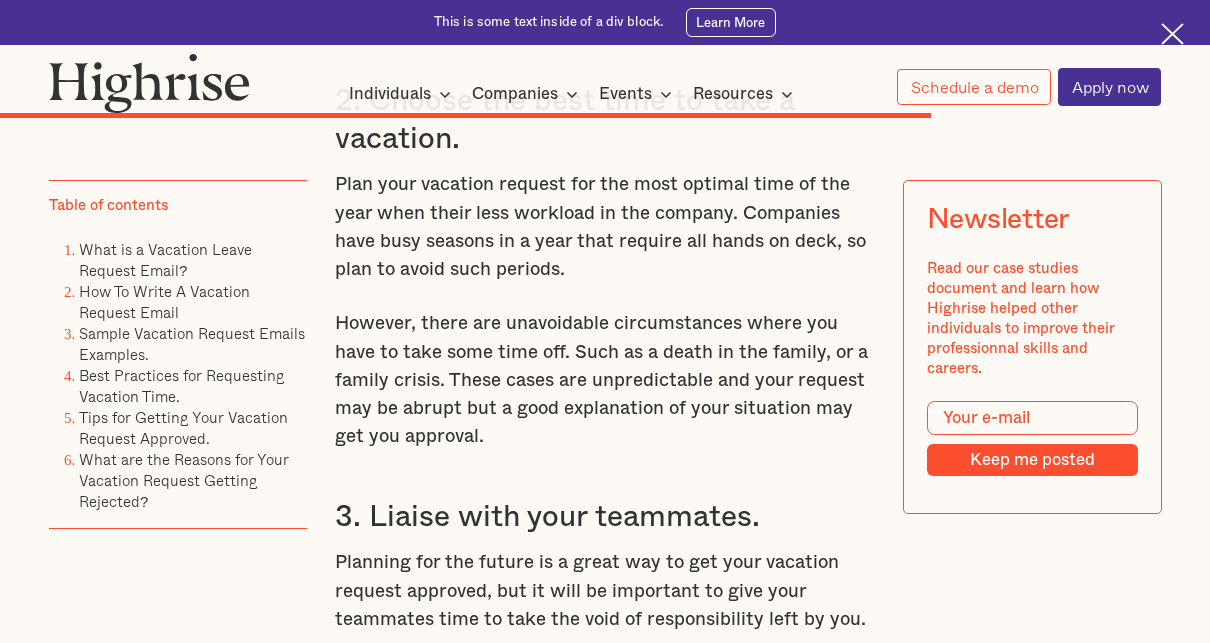 drag, startPoint x: 700, startPoint y: 288, endPoint x: 707, endPoint y: 312, distance: 25 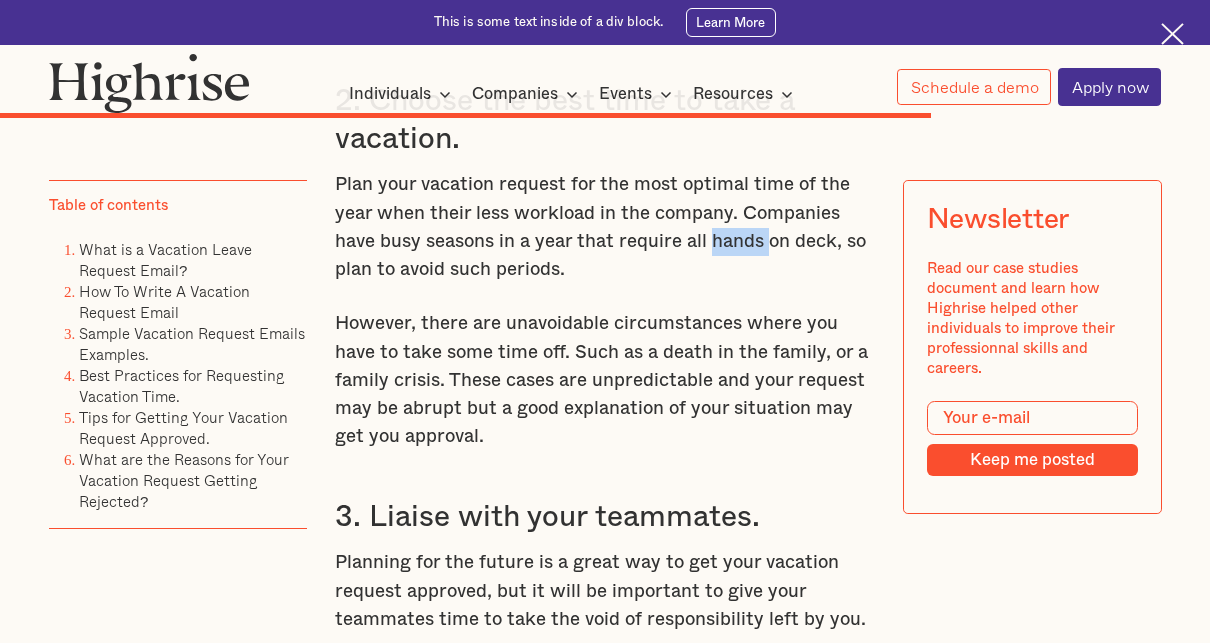 click on "Plan your vacation request for the most optimal time of the year when their less workload in the company. Companies have busy seasons in a year that require all hands on deck, so plan to avoid such periods." at bounding box center [605, 227] 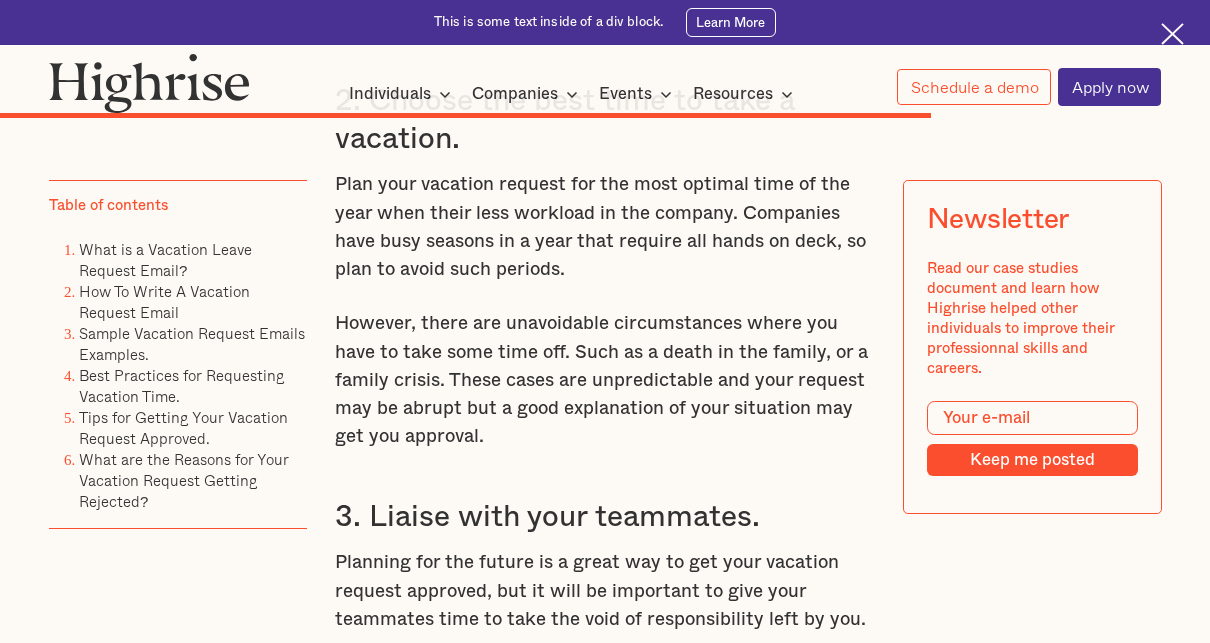 drag, startPoint x: 707, startPoint y: 312, endPoint x: 825, endPoint y: 321, distance: 118.34272 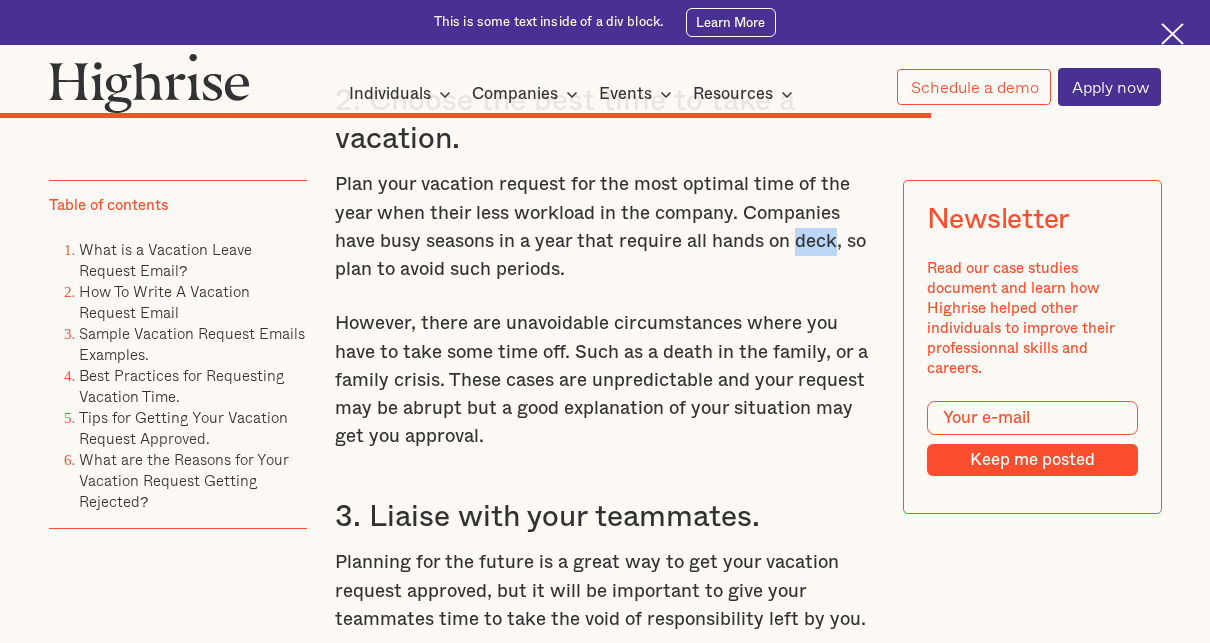 click on "Plan your vacation request for the most optimal time of the year when their less workload in the company. Companies have busy seasons in a year that require all hands on deck, so plan to avoid such periods." at bounding box center [605, 227] 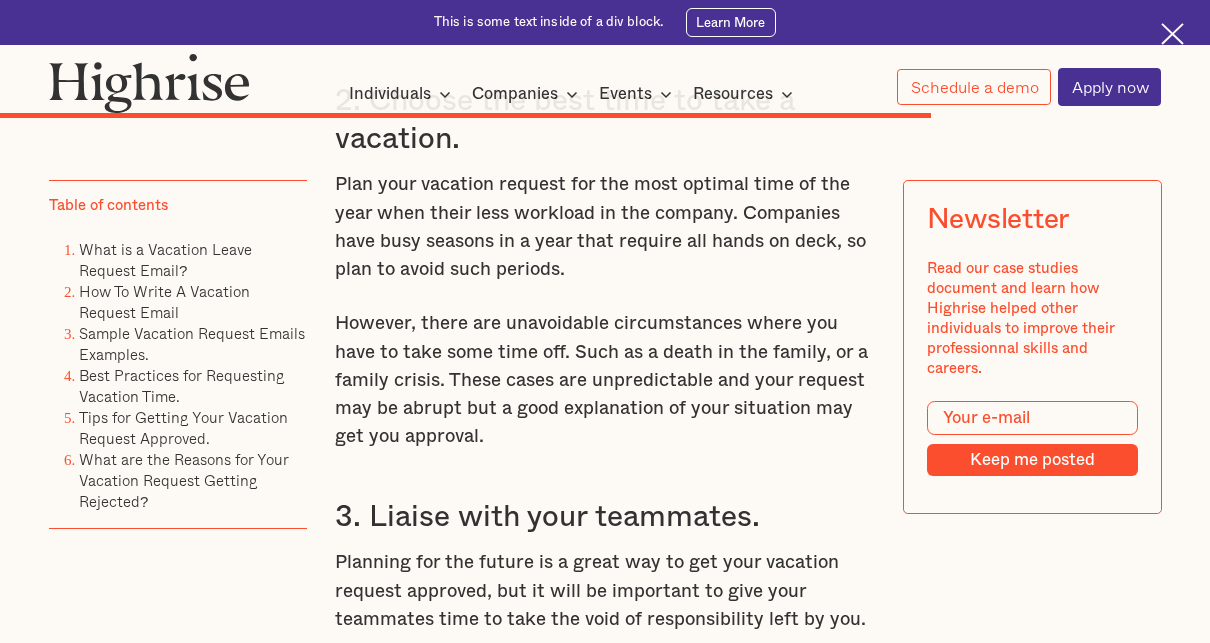 drag, startPoint x: 825, startPoint y: 321, endPoint x: 617, endPoint y: 330, distance: 208.19463 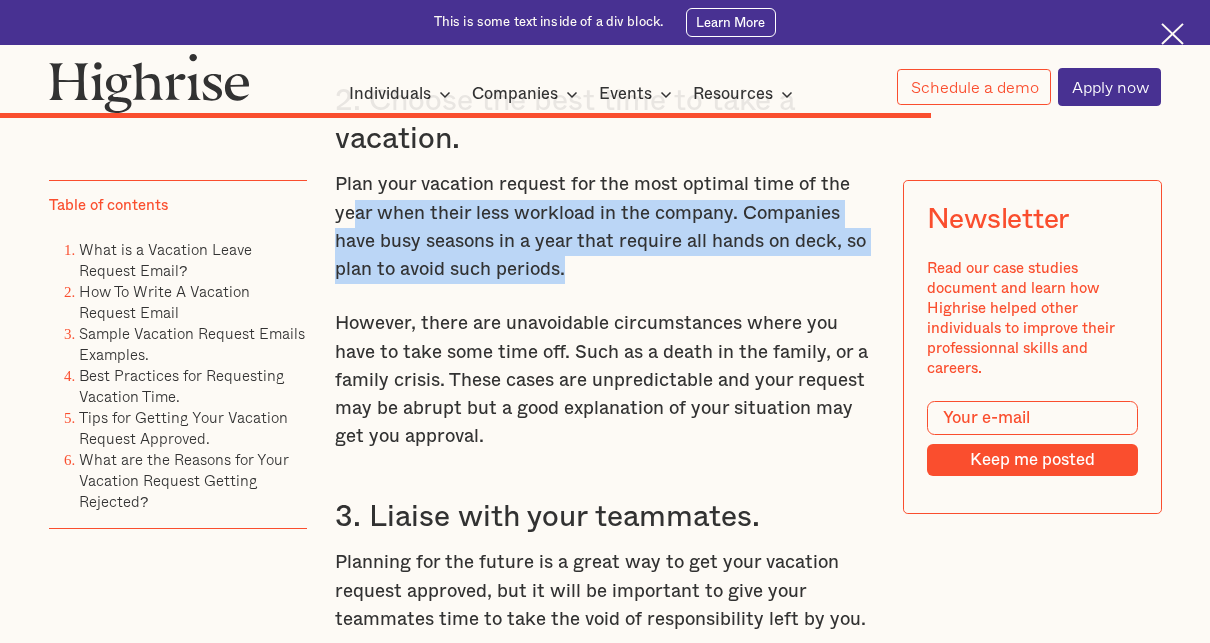 drag, startPoint x: 599, startPoint y: 350, endPoint x: 352, endPoint y: 278, distance: 257.28 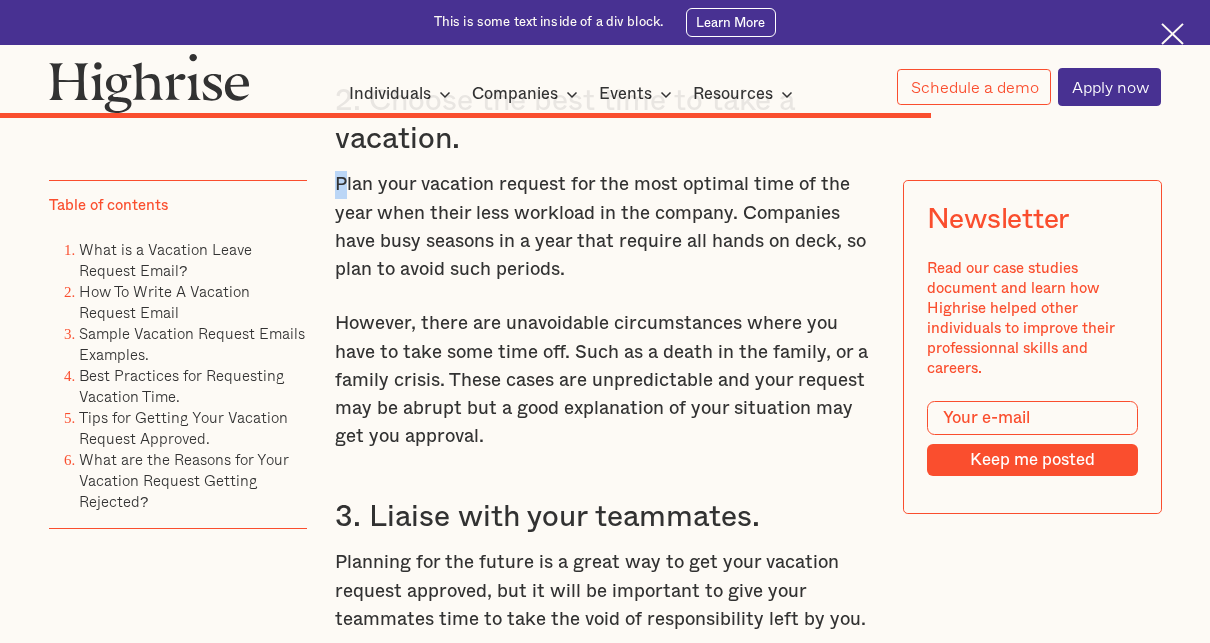 drag, startPoint x: 352, startPoint y: 278, endPoint x: 337, endPoint y: 258, distance: 25 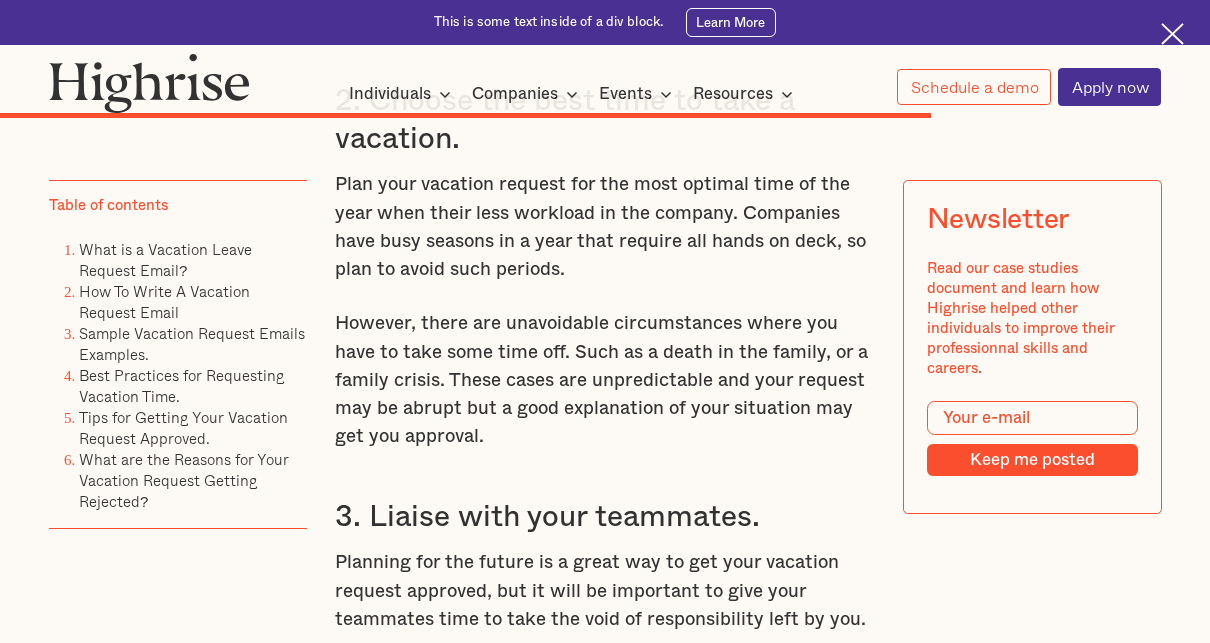 click on "Best Practices for Requesting Vacation Time. 1. State Your Reasons. When you want to submit your vacation request ensure that your reasons are well articulated and you've argued your reasons for vacation well. Your time off request and approval will depend on how viable your reasons are. You need to communicate why you need a break and write down all your reasons. This step will help you understand why you feel burnt out and how a vacation can help or maybe you have a family crisis that needs your attention. You should consider what will happen to you, your team, and your company if you don’t take some time off work. Burnout can seriously impact your work. It can also affect the people around you as you will not be able to do your part with enthusiasm and creativity. 2. Formally request for vacation. A formal request is also a professional courtesy to your manager and other team members. It shows that you are all in on the company policy and values. 3. Have good timing. 4. Organize a transition period. ‍" at bounding box center [605, -775] 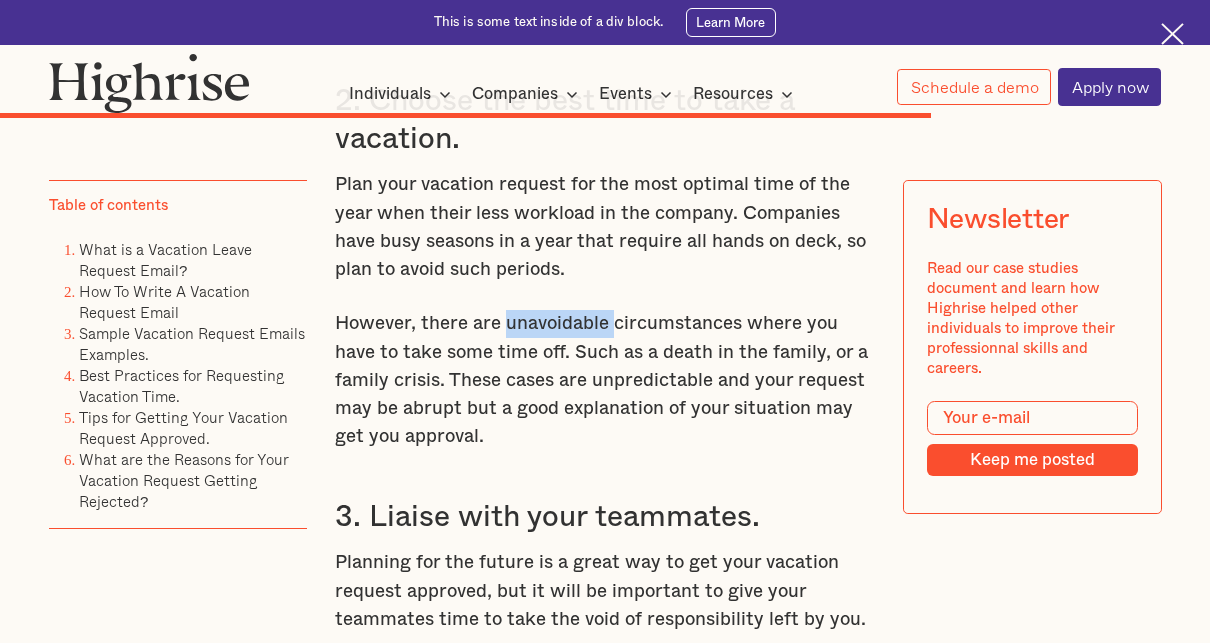 click on "Best Practices for Requesting Vacation Time. 1. State Your Reasons. When you want to submit your vacation request ensure that your reasons are well articulated and you've argued your reasons for vacation well. Your time off request and approval will depend on how viable your reasons are. You need to communicate why you need a break and write down all your reasons. This step will help you understand why you feel burnt out and how a vacation can help or maybe you have a family crisis that needs your attention. You should consider what will happen to you, your team, and your company if you don’t take some time off work. Burnout can seriously impact your work. It can also affect the people around you as you will not be able to do your part with enthusiasm and creativity. 2. Formally request for vacation. A formal request is also a professional courtesy to your manager and other team members. It shows that you are all in on the company policy and values. 3. Have good timing. 4. Organize a transition period. ‍" at bounding box center [605, -775] 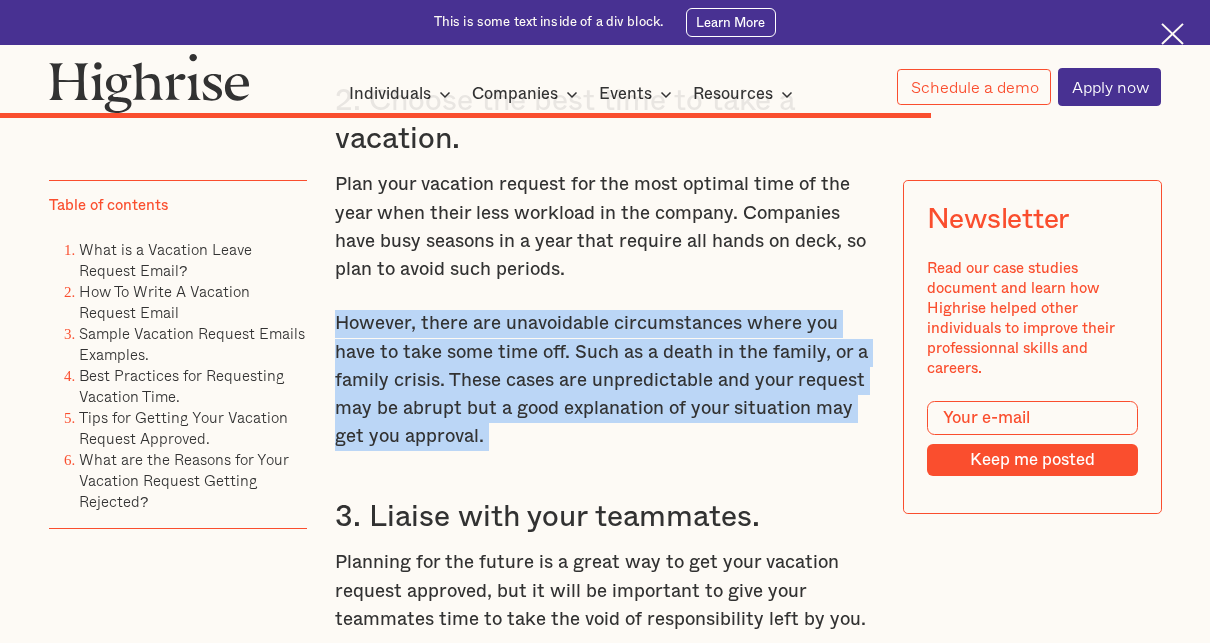 click on "Best Practices for Requesting Vacation Time. 1. State Your Reasons. When you want to submit your vacation request ensure that your reasons are well articulated and you've argued your reasons for vacation well. Your time off request and approval will depend on how viable your reasons are. You need to communicate why you need a break and write down all your reasons. This step will help you understand why you feel burnt out and how a vacation can help or maybe you have a family crisis that needs your attention. You should consider what will happen to you, your team, and your company if you don’t take some time off work. Burnout can seriously impact your work. It can also affect the people around you as you will not be able to do your part with enthusiasm and creativity. 2. Formally request for vacation. A formal request is also a professional courtesy to your manager and other team members. It shows that you are all in on the company policy and values. 3. Have good timing. 4. Organize a transition period. ‍" at bounding box center [605, -775] 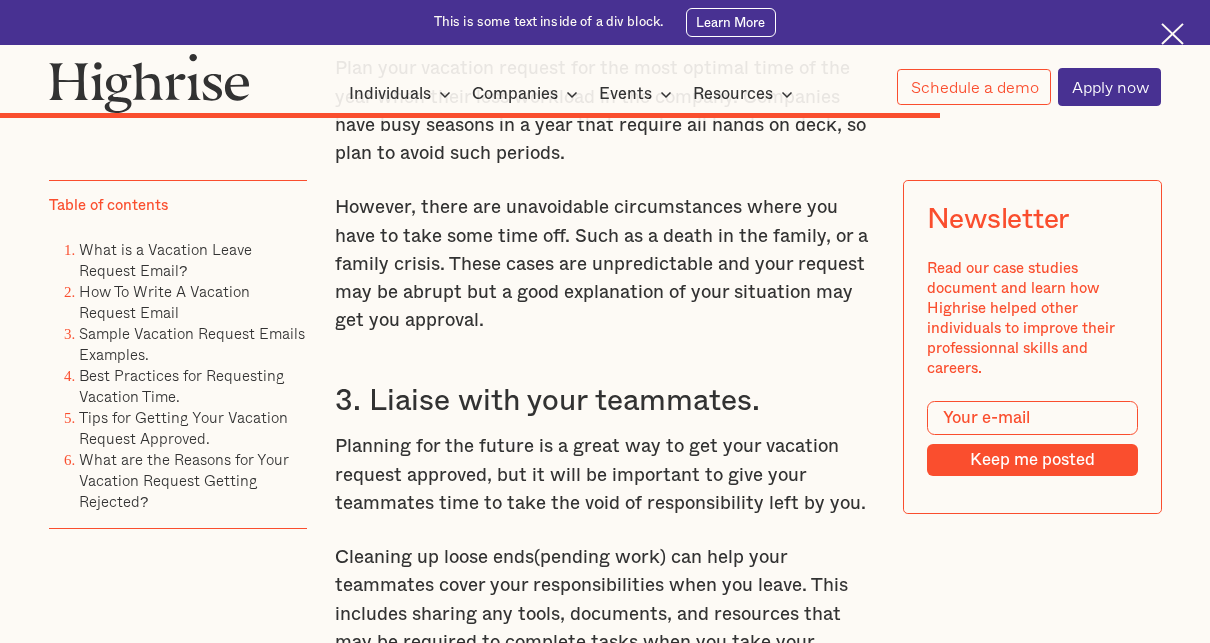 scroll, scrollTop: 12000, scrollLeft: 0, axis: vertical 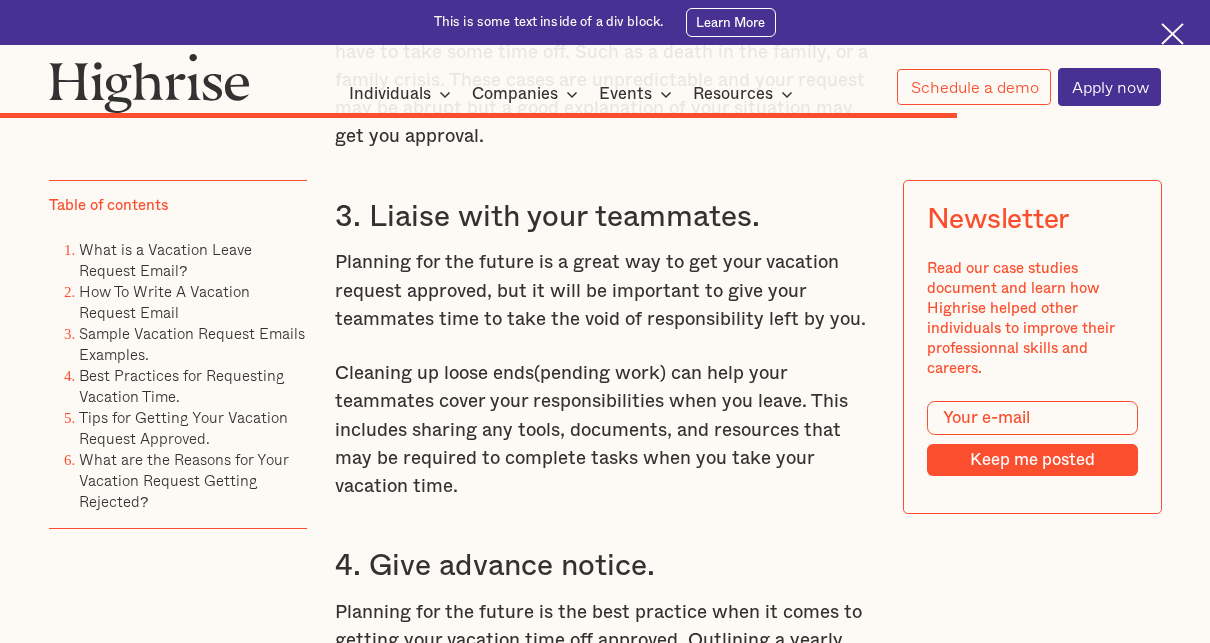 click on "3. Liaise with your teammates." at bounding box center [605, 218] 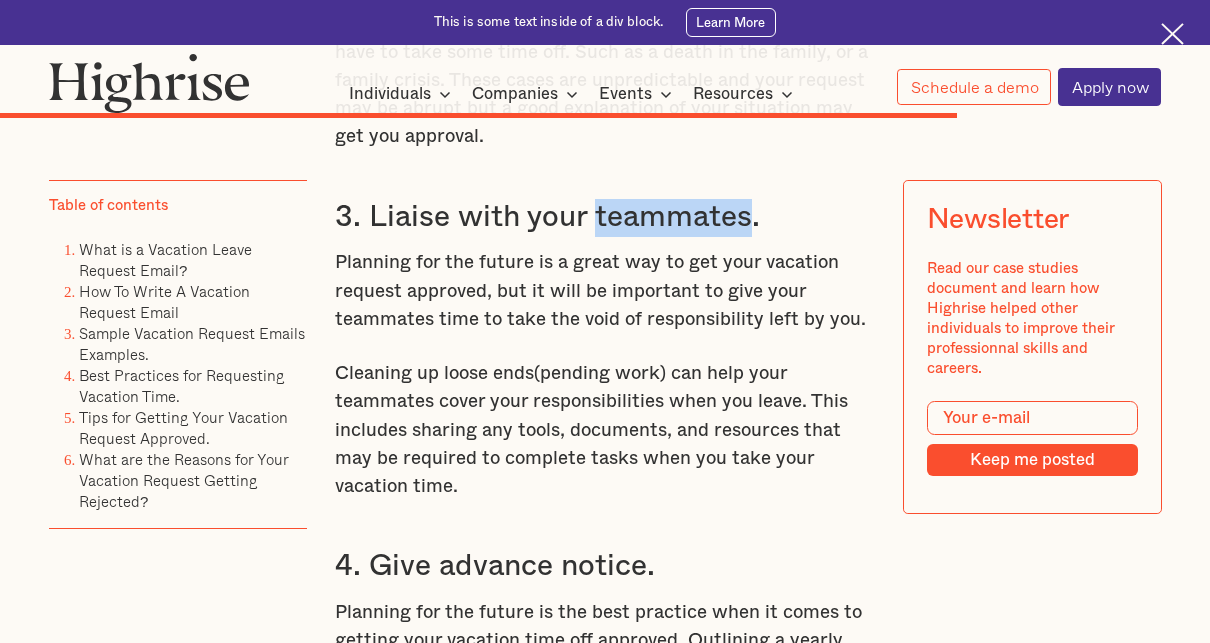 click on "3. Liaise with your teammates." at bounding box center [605, 218] 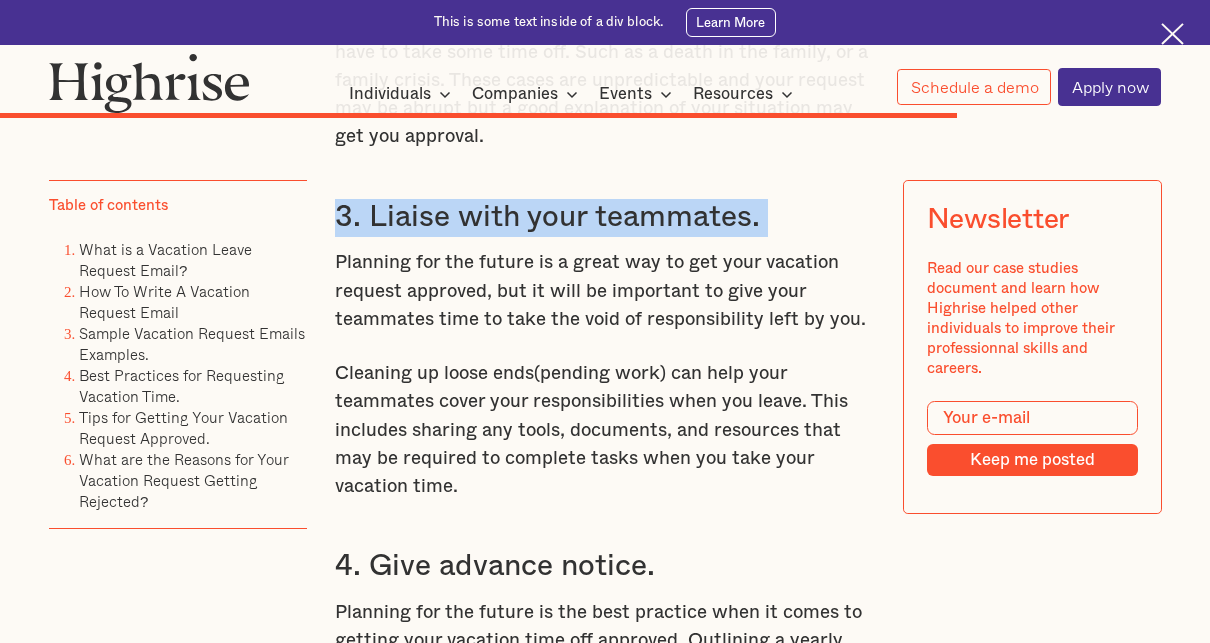 click on "3. Liaise with your teammates." at bounding box center (605, 218) 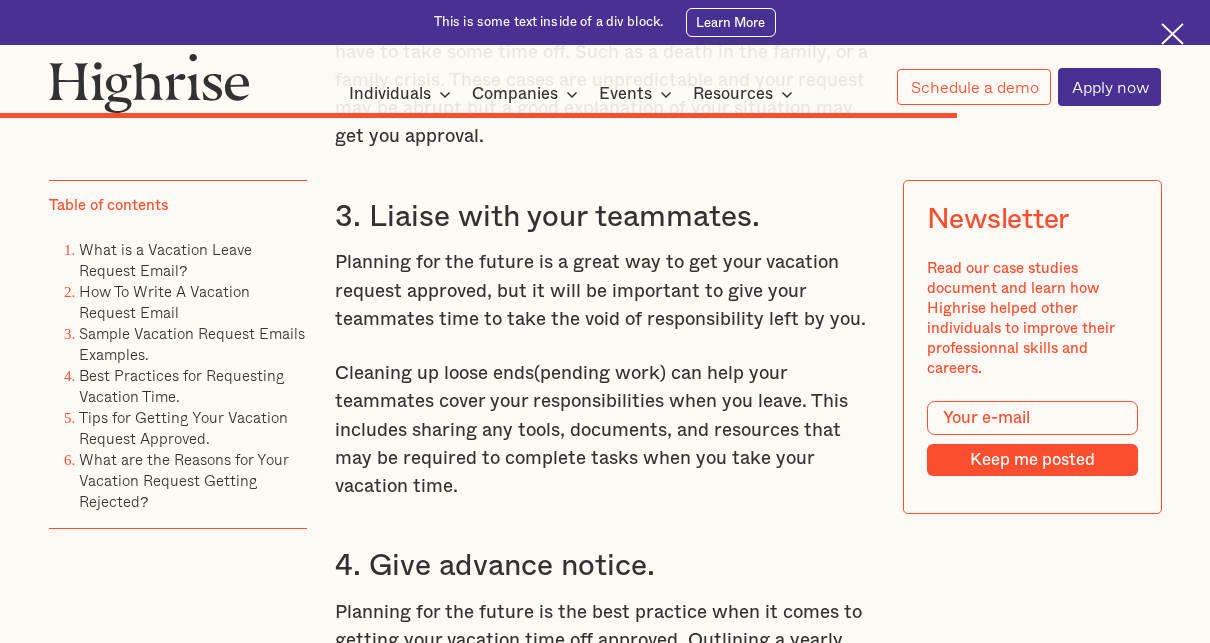 drag, startPoint x: 655, startPoint y: 297, endPoint x: 599, endPoint y: 418, distance: 133.33041 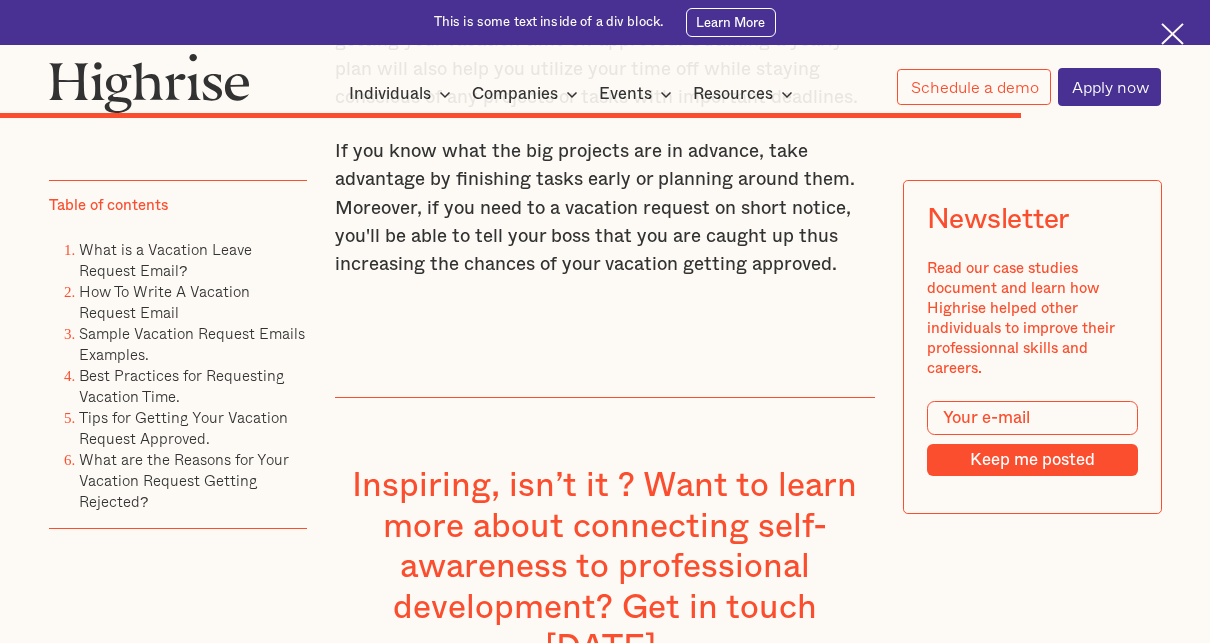 scroll, scrollTop: 13000, scrollLeft: 0, axis: vertical 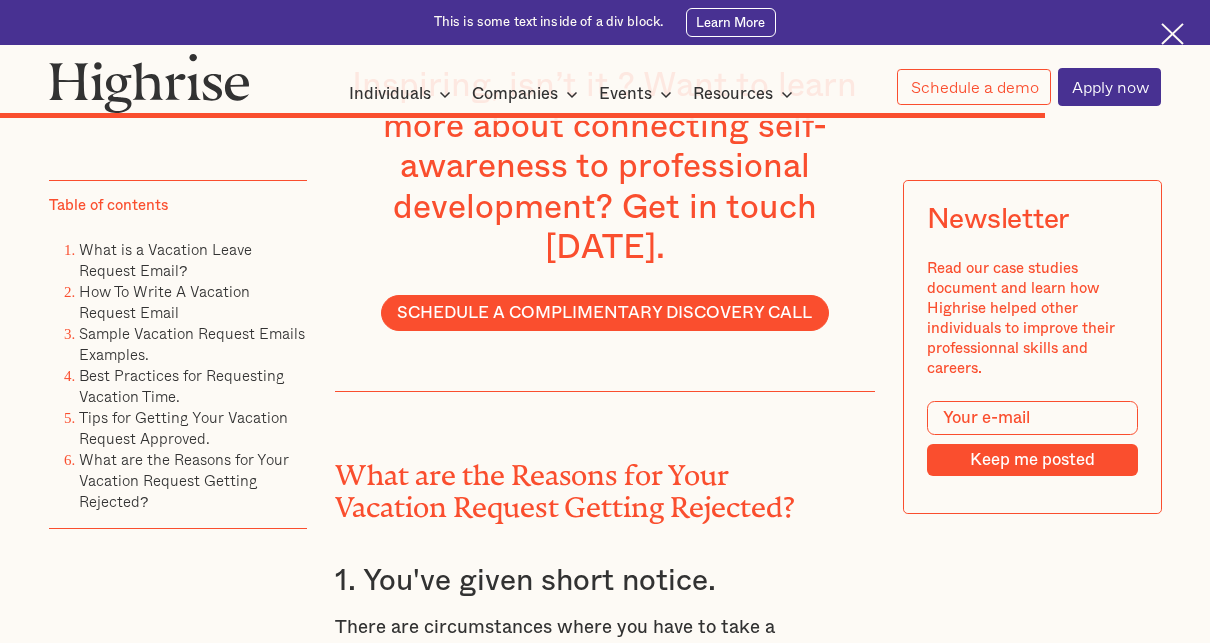 click on "Table of contents" at bounding box center (108, 206) 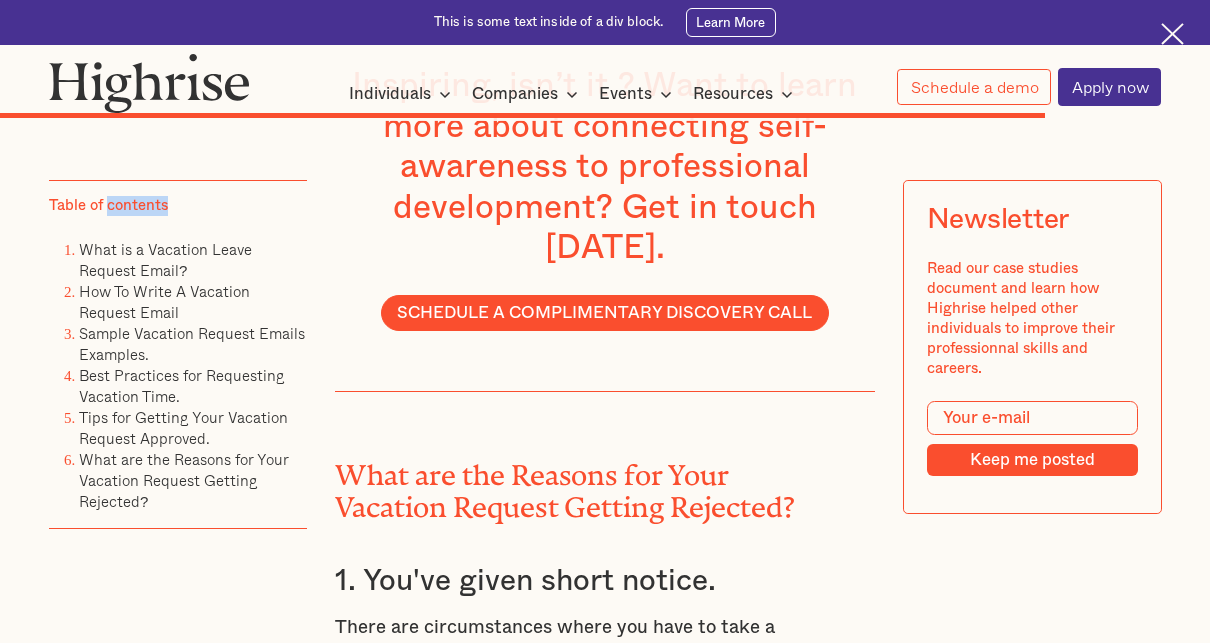 click on "Table of contents" at bounding box center [108, 206] 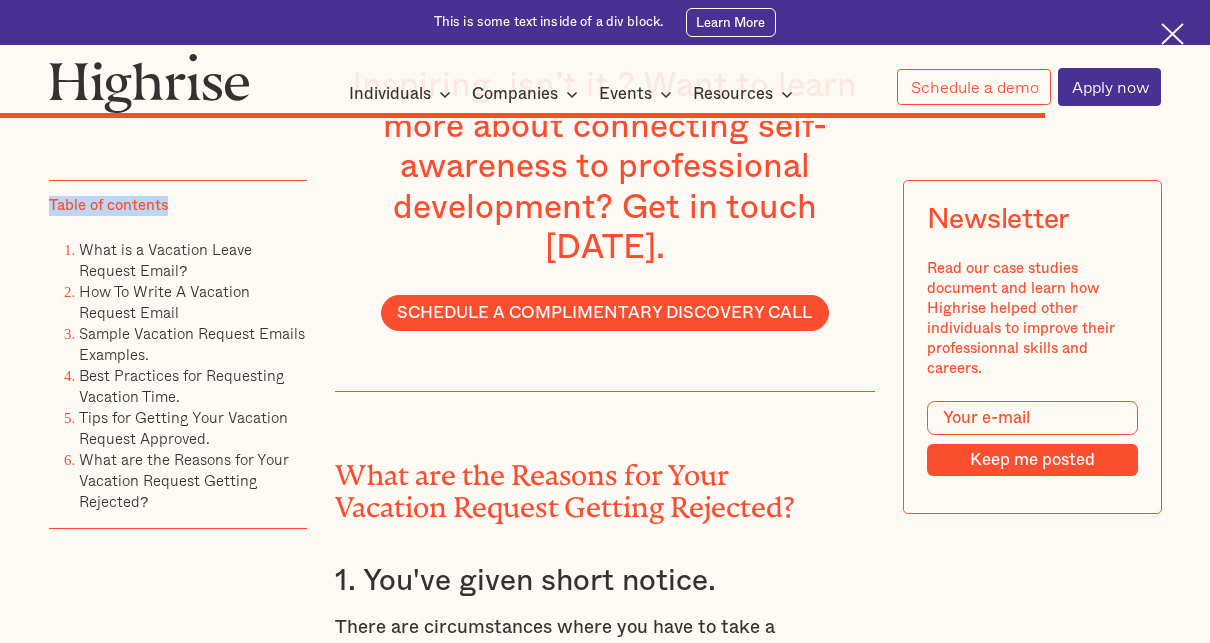 click on "Table of contents" at bounding box center [108, 206] 